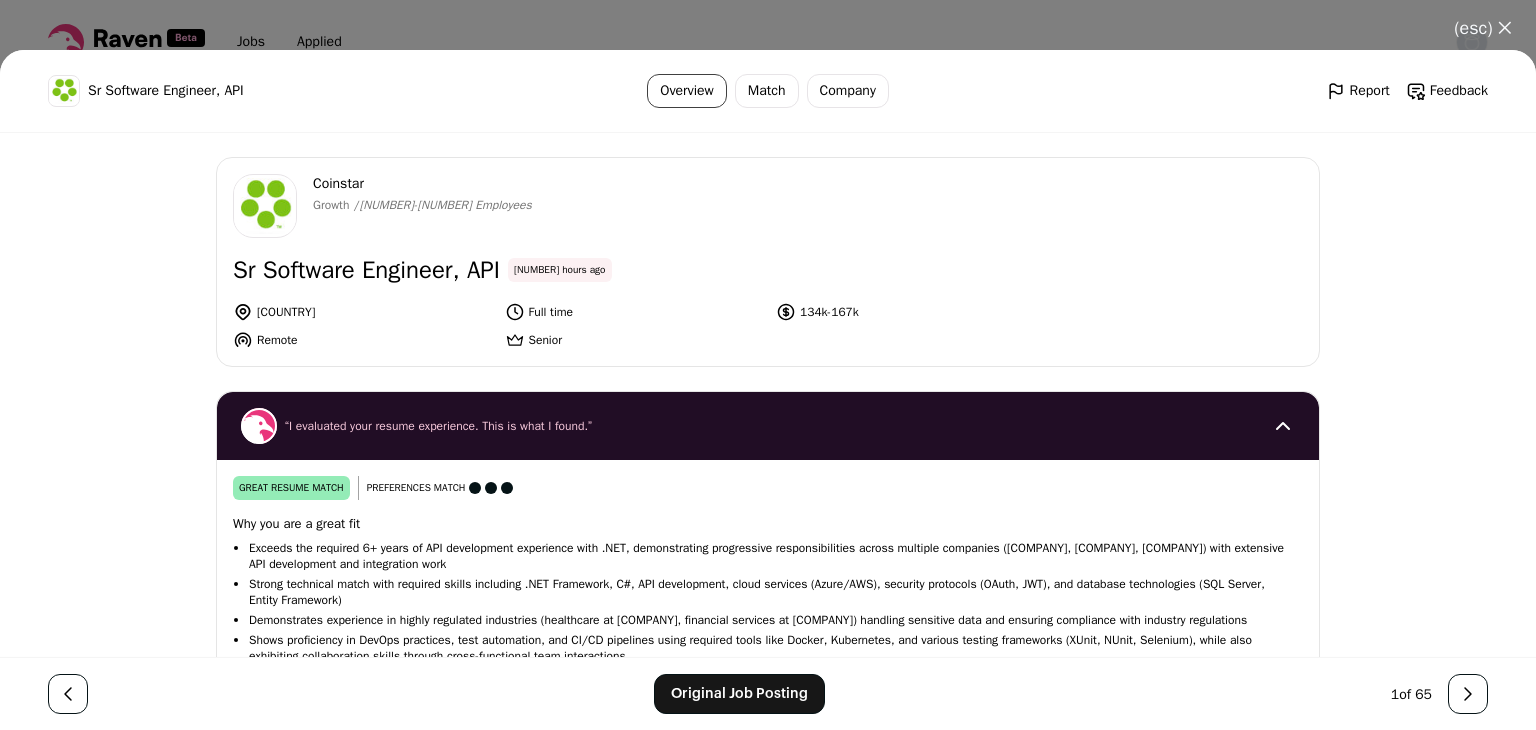 scroll, scrollTop: 0, scrollLeft: 0, axis: both 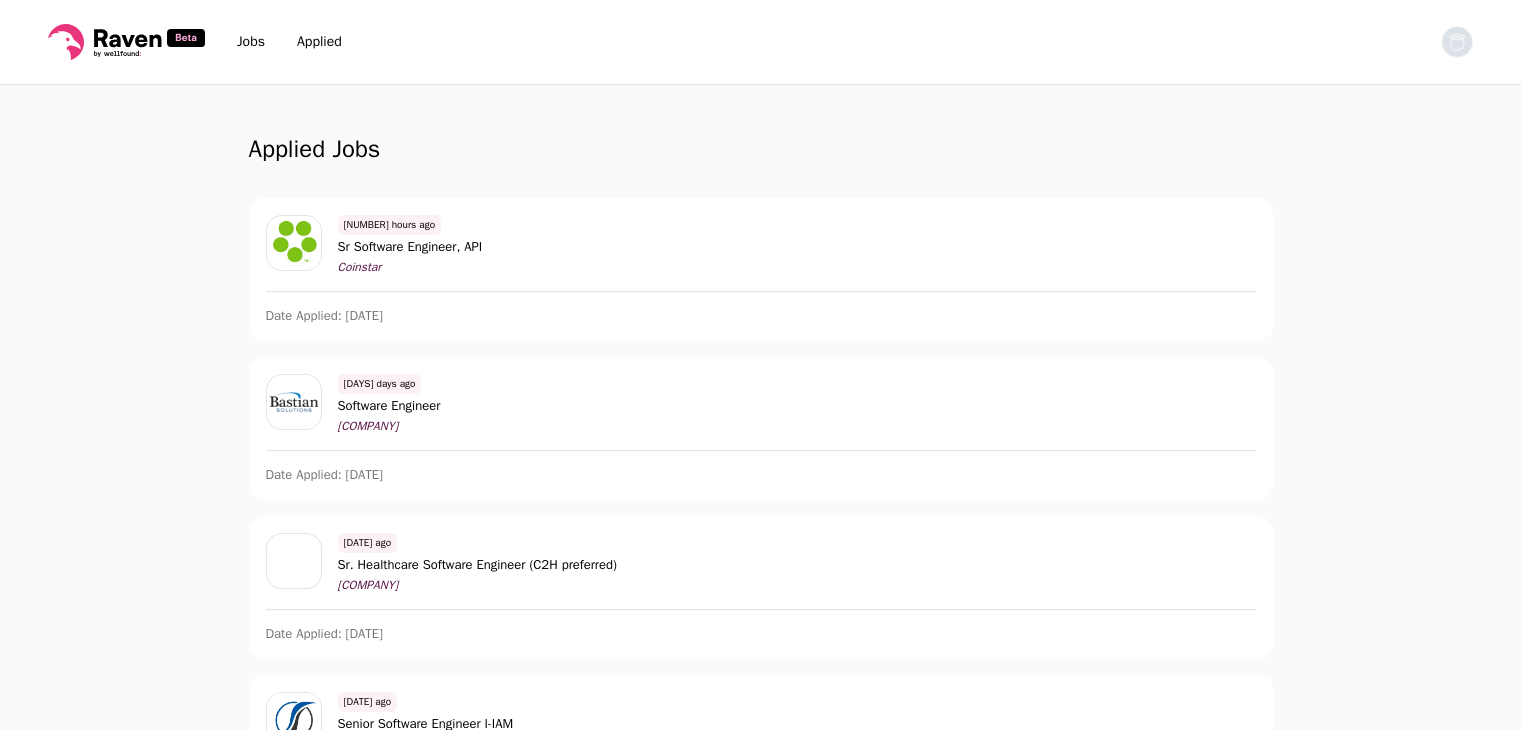 click on "Jobs
Applied
Settings
Notifications
Preferences
Resume
FAQs
Logout" at bounding box center (760, 42) 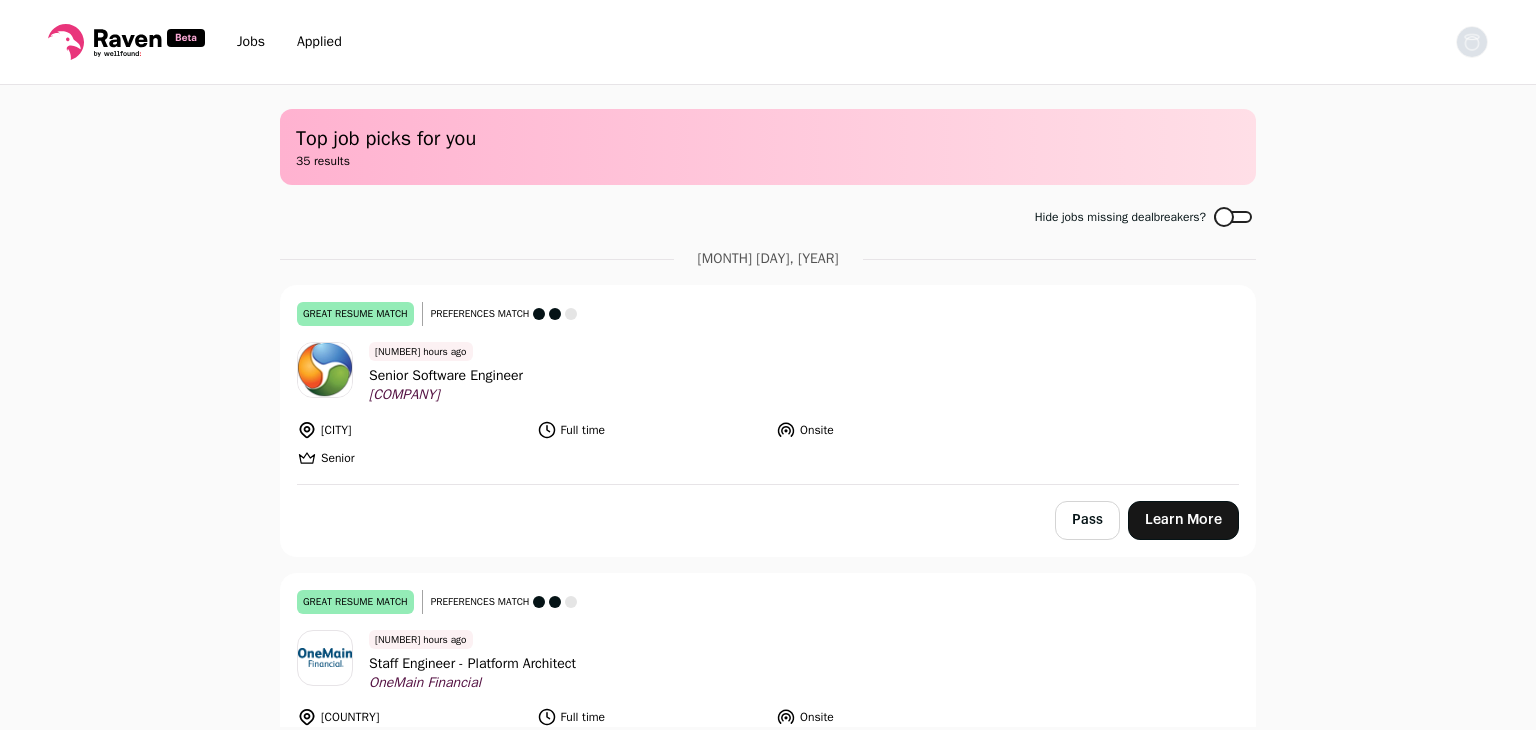 click on "Applied" at bounding box center (319, 42) 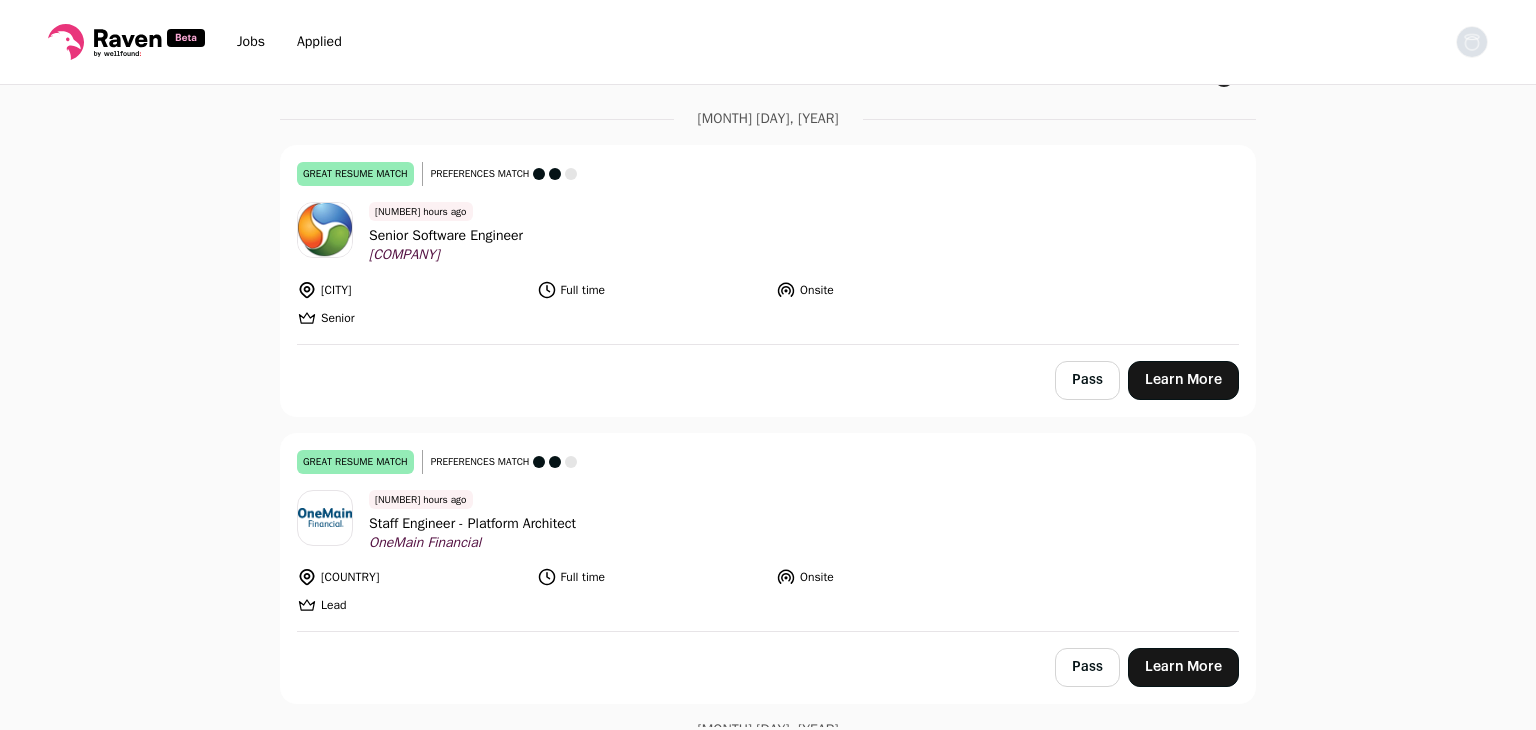 scroll, scrollTop: 140, scrollLeft: 0, axis: vertical 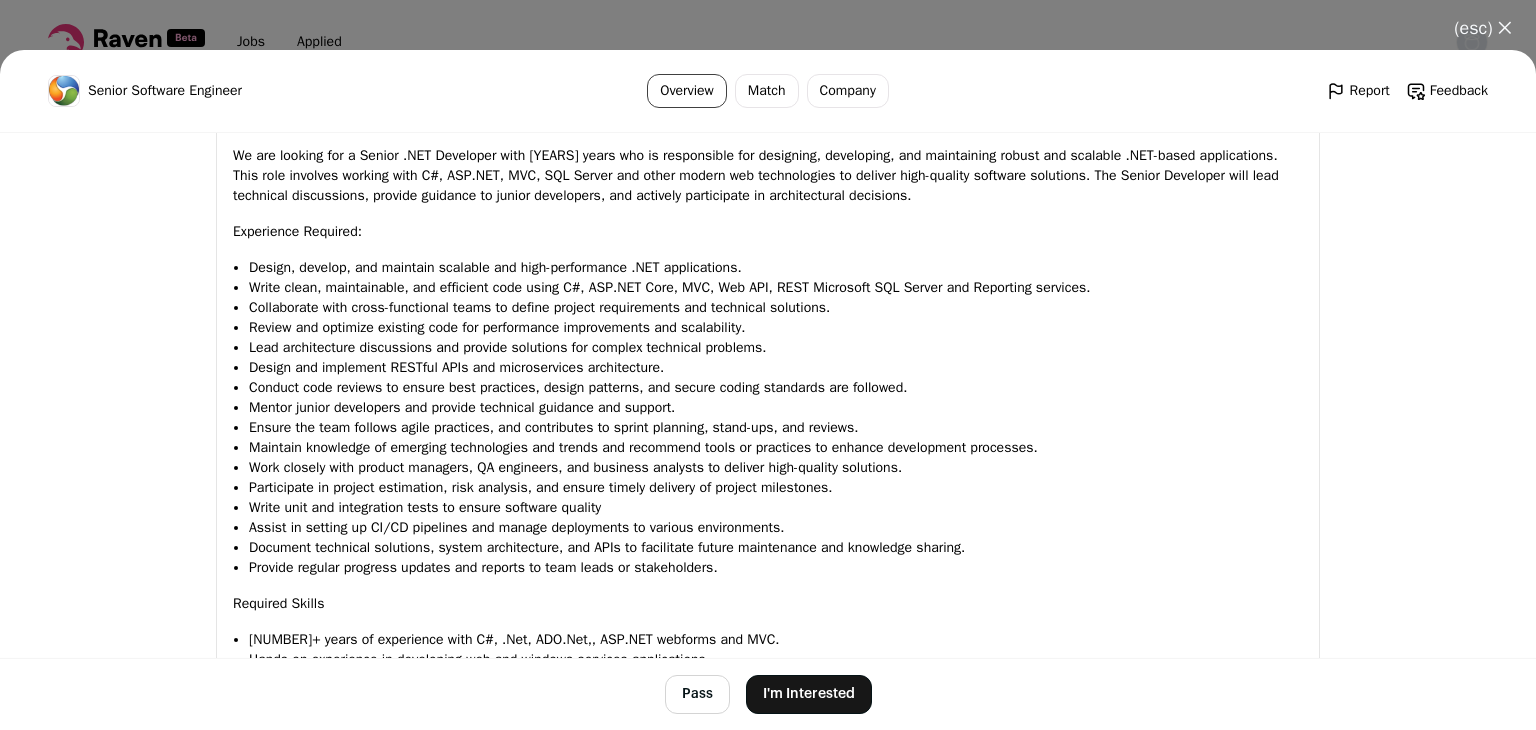 click on "I'm Interested" at bounding box center [809, 694] 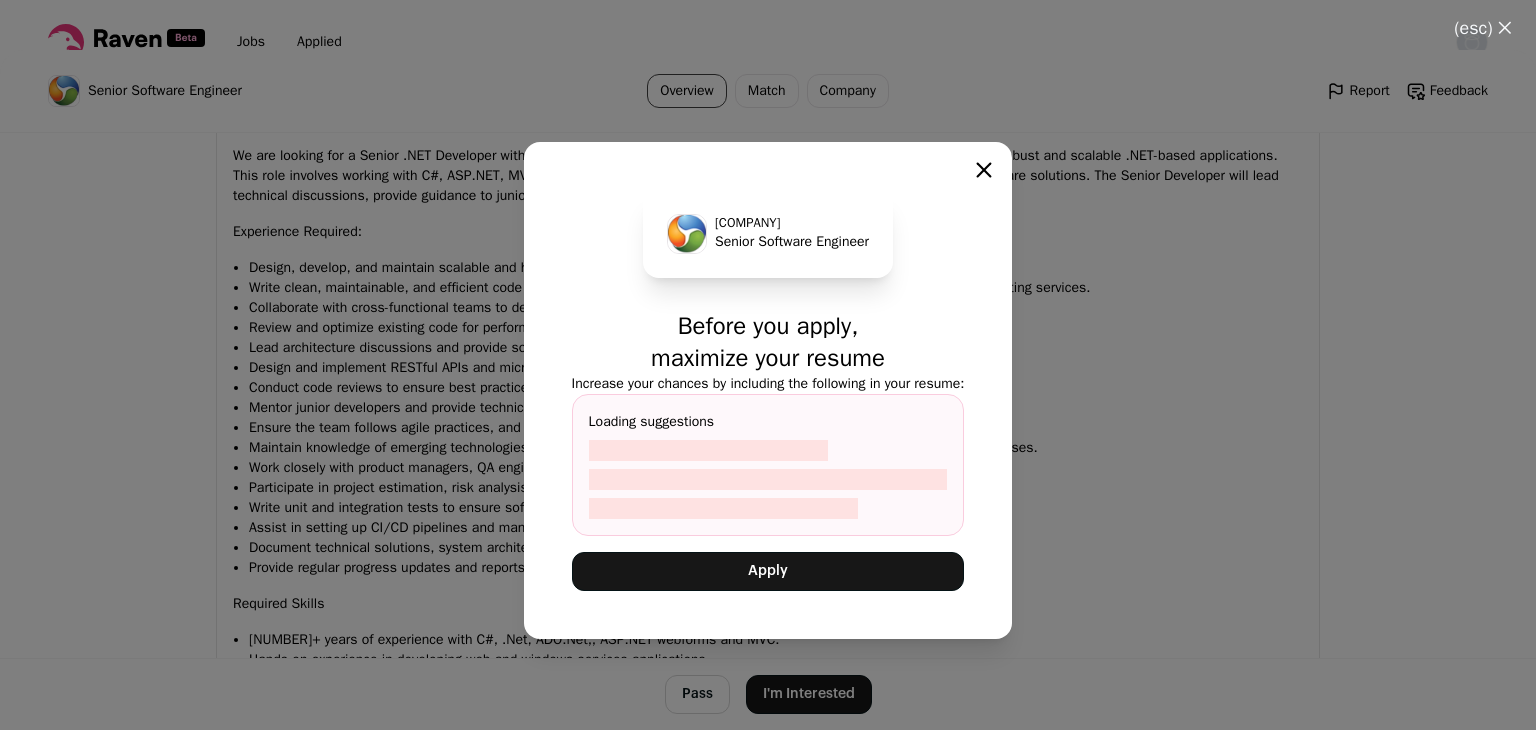click on "Apply" at bounding box center [768, 571] 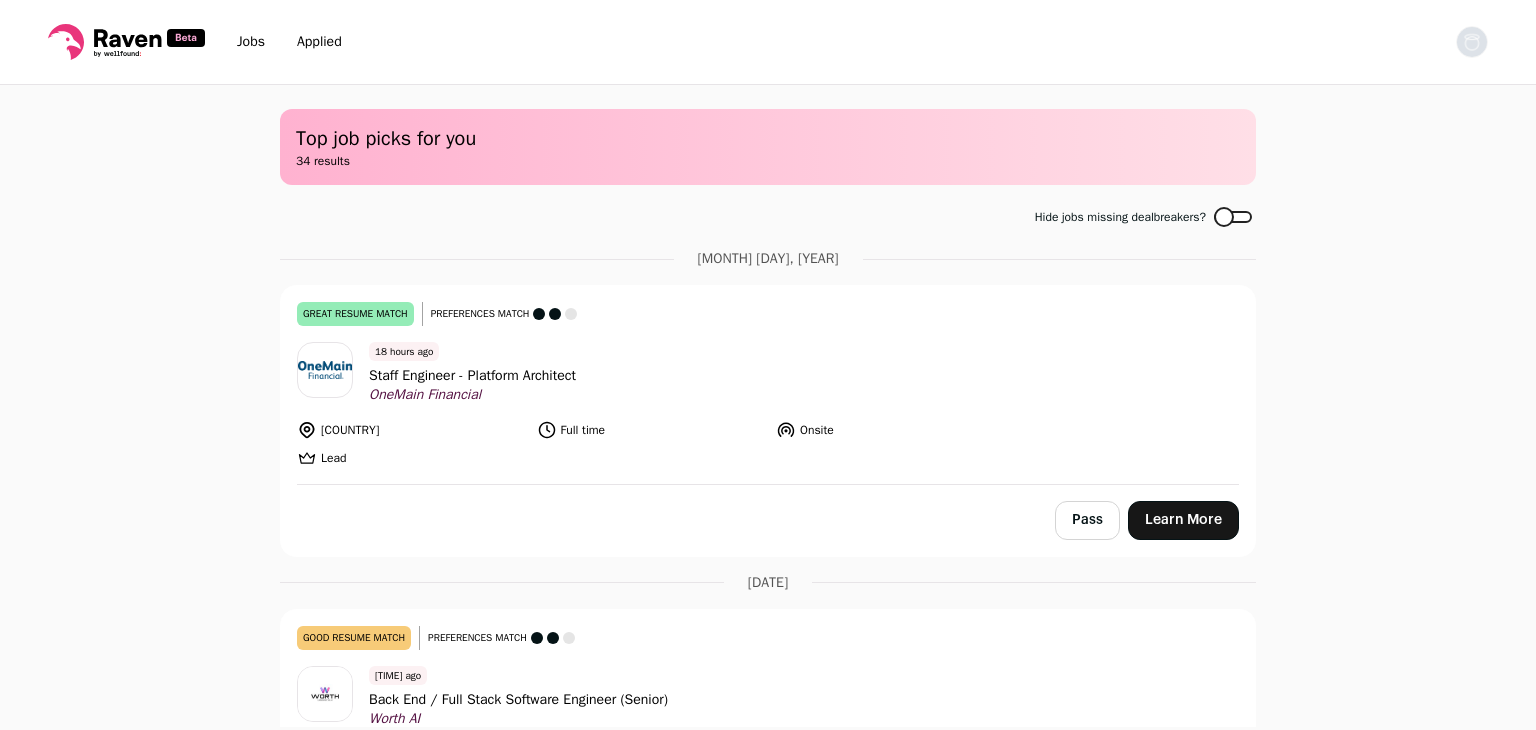 scroll, scrollTop: 0, scrollLeft: 0, axis: both 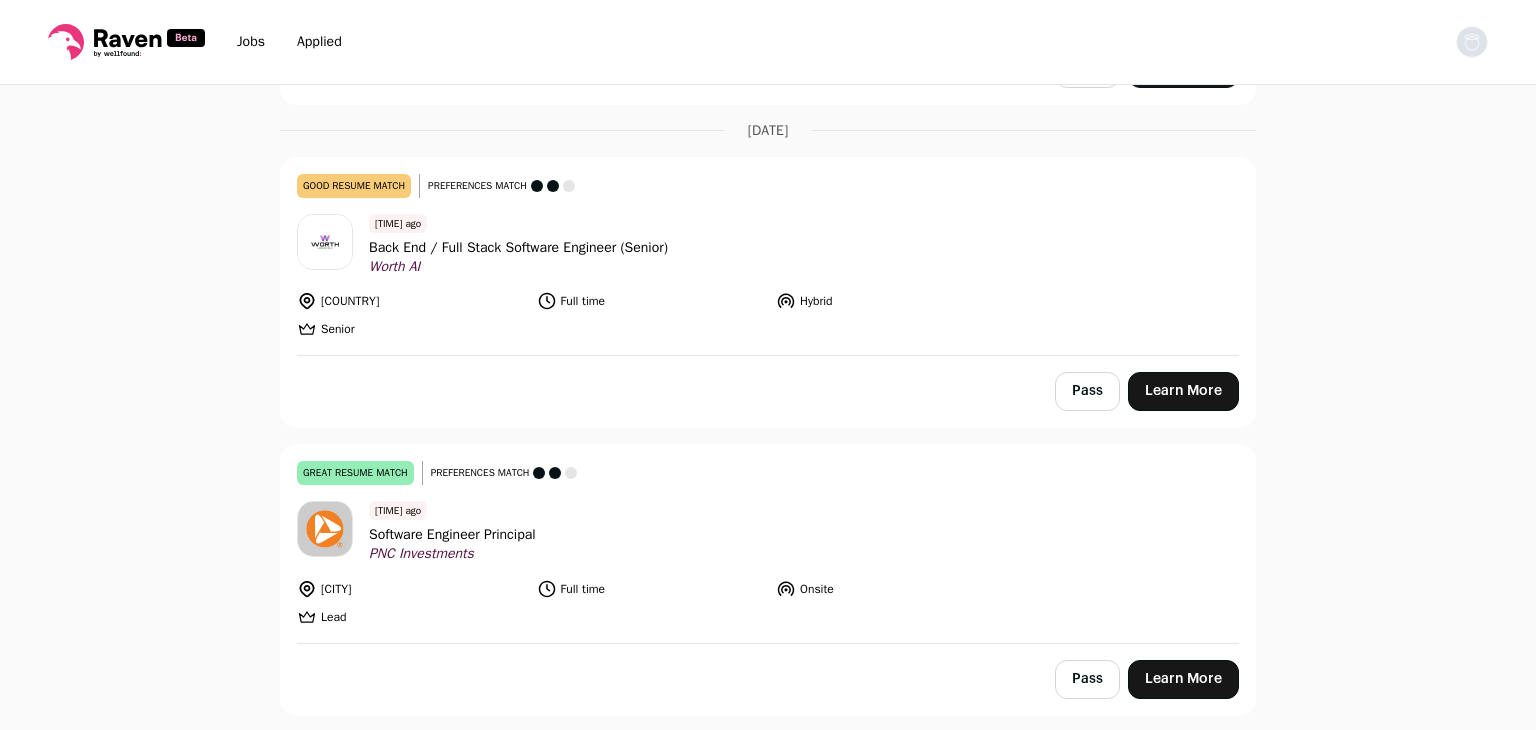click on "Applied" at bounding box center [319, 41] 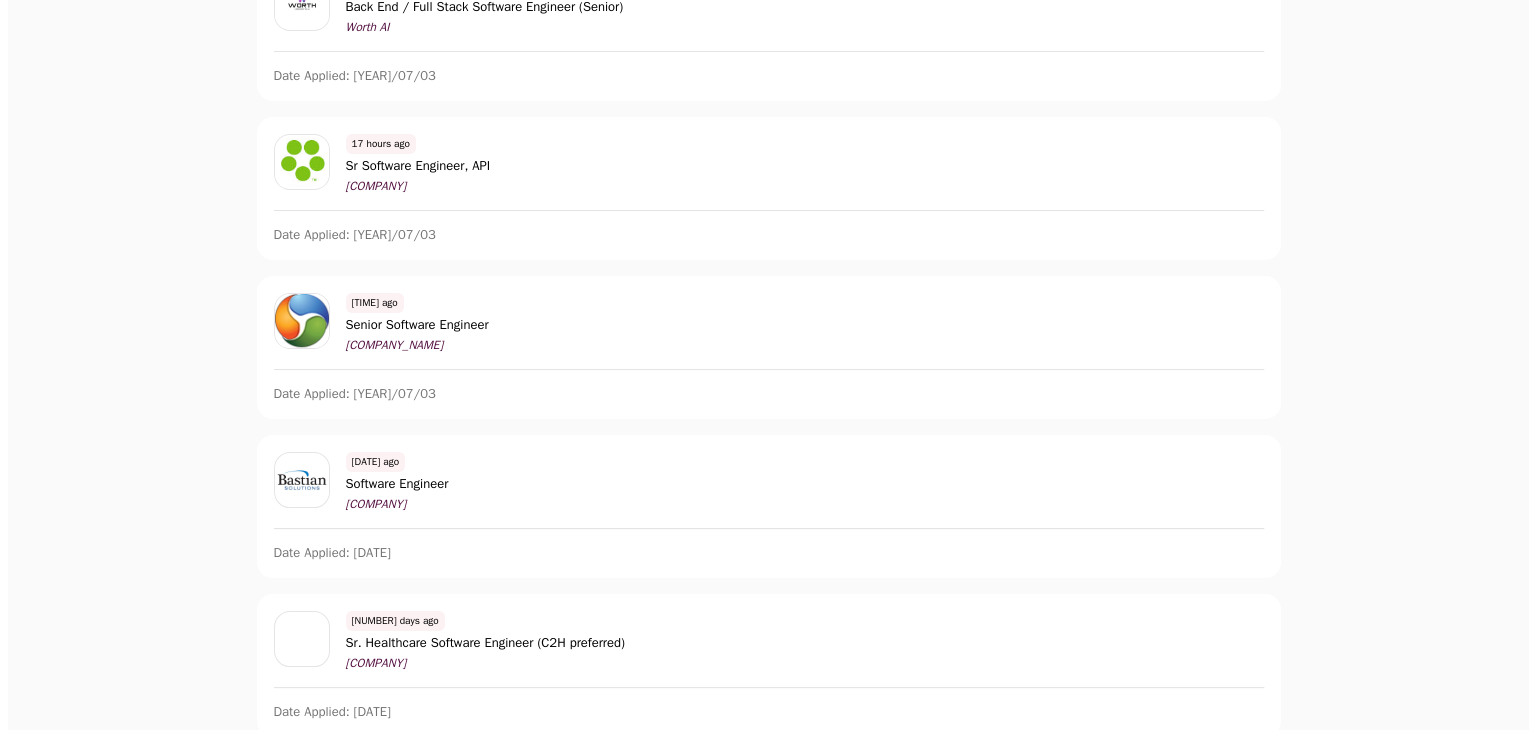 scroll, scrollTop: 242, scrollLeft: 0, axis: vertical 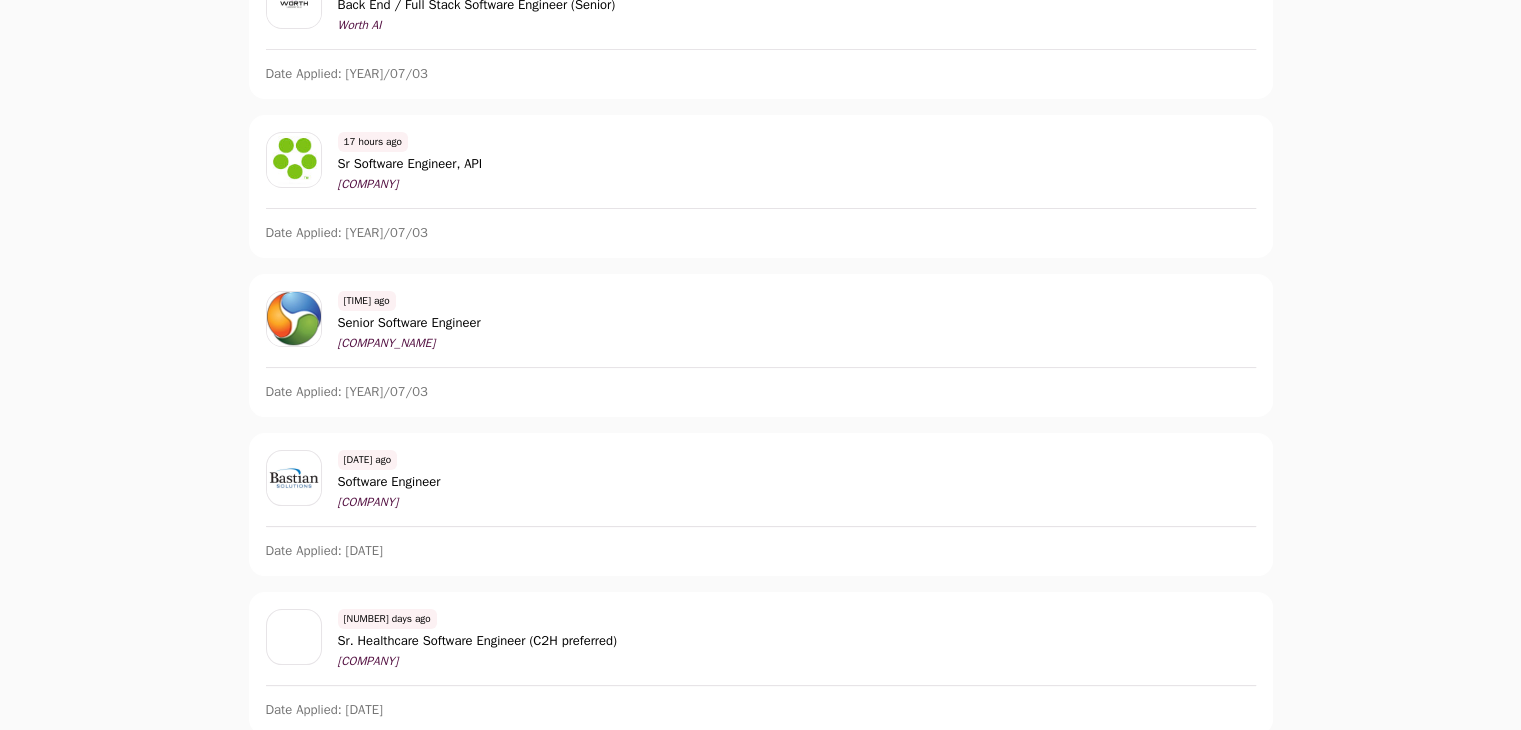 click on "Senior Software Engineer" at bounding box center (409, 323) 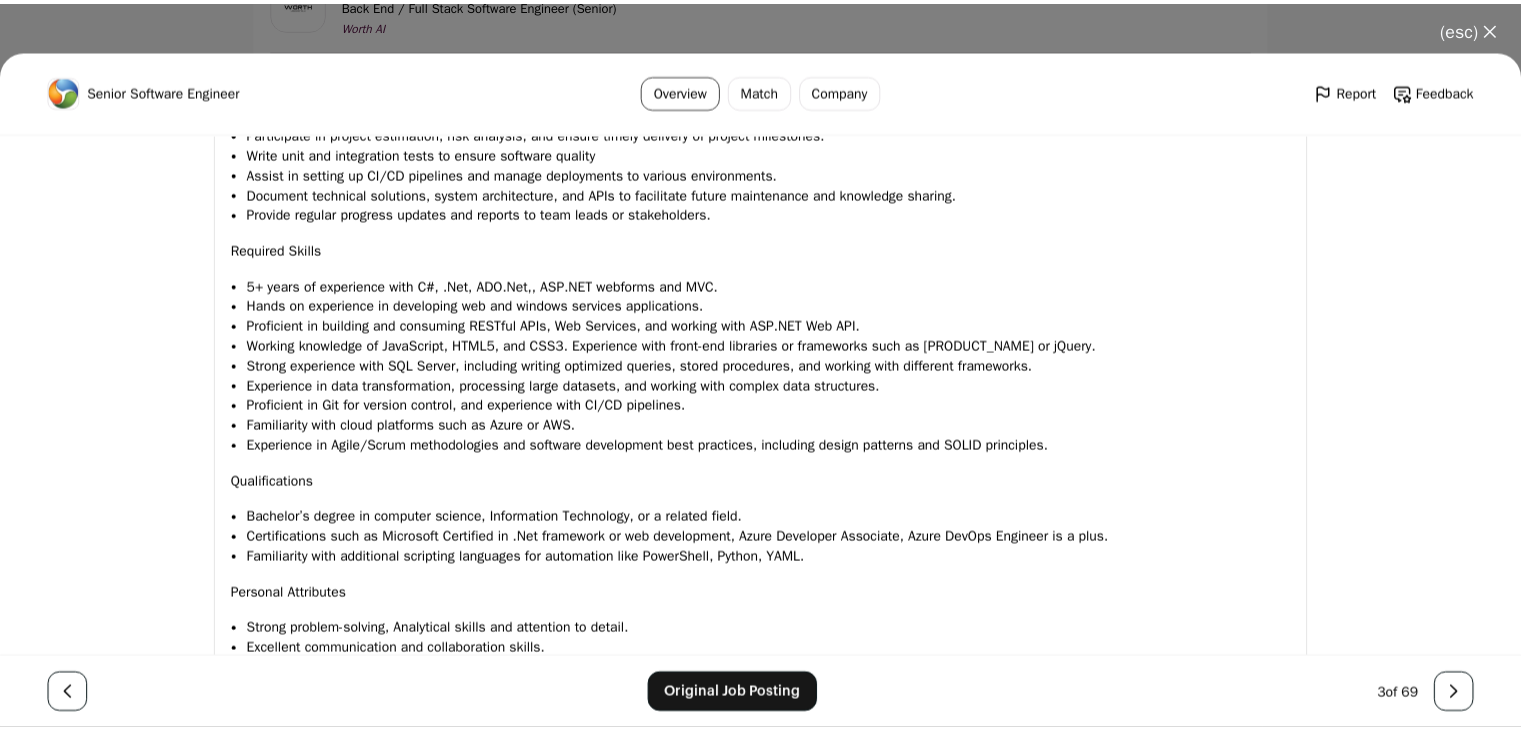 scroll, scrollTop: 1444, scrollLeft: 0, axis: vertical 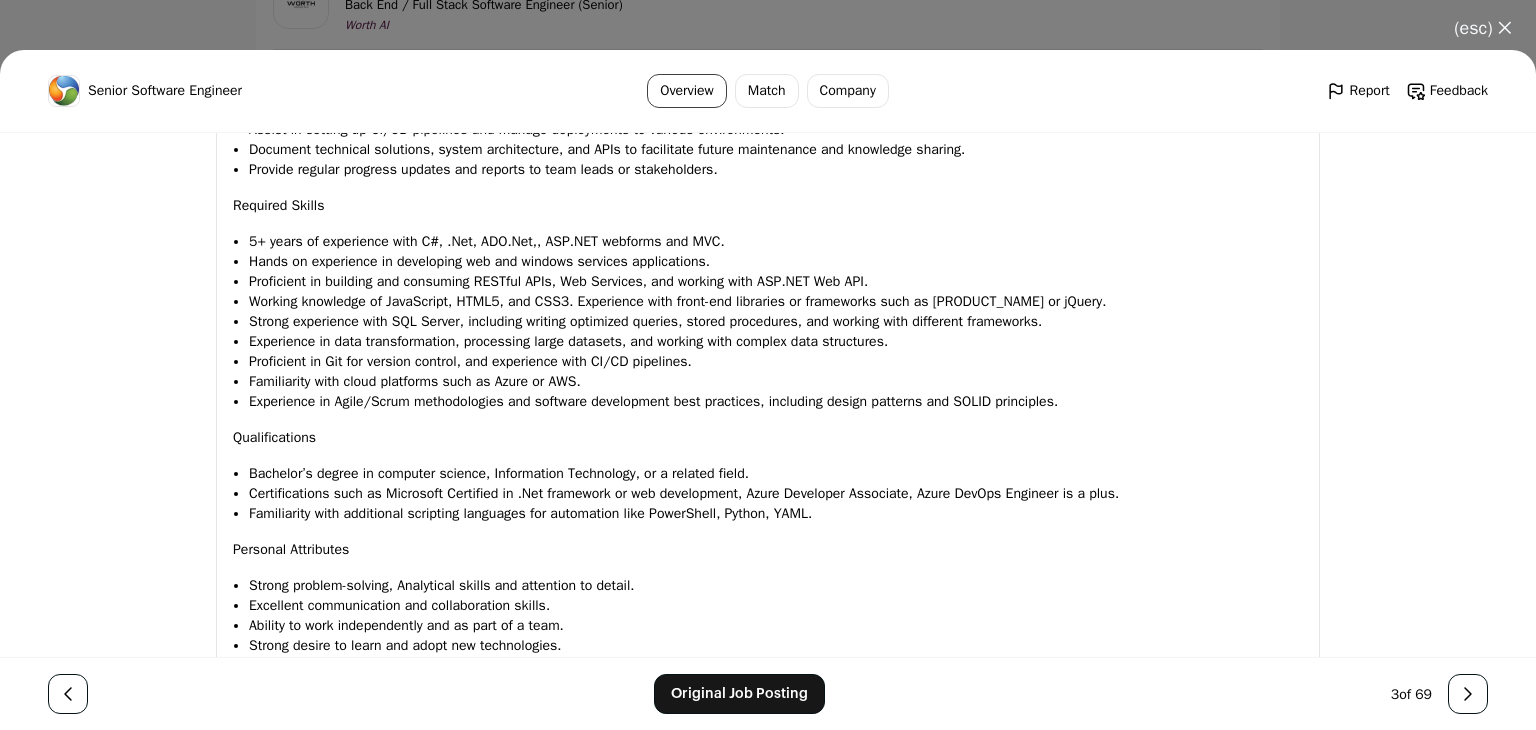 click on "Original Job Posting" at bounding box center (739, 694) 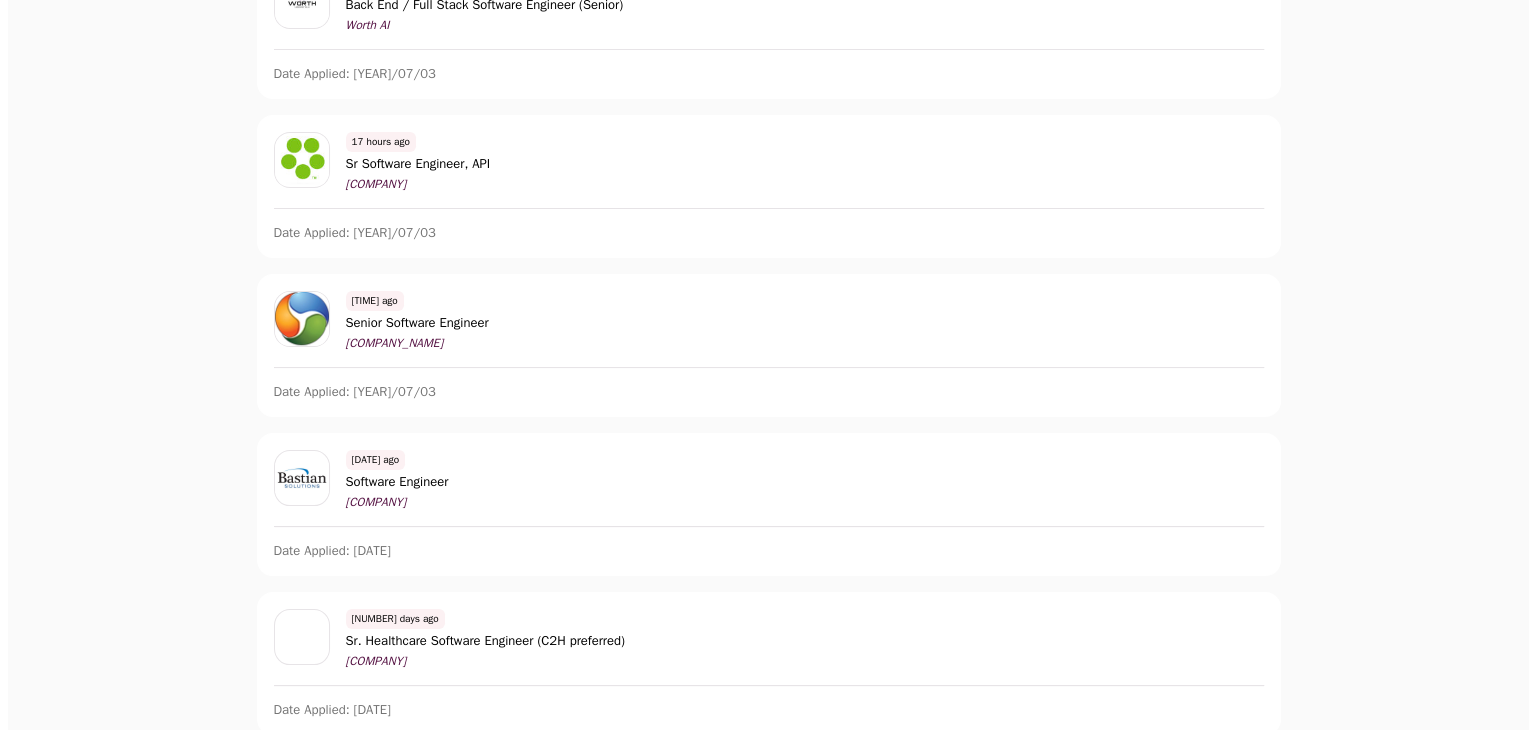 scroll, scrollTop: 0, scrollLeft: 0, axis: both 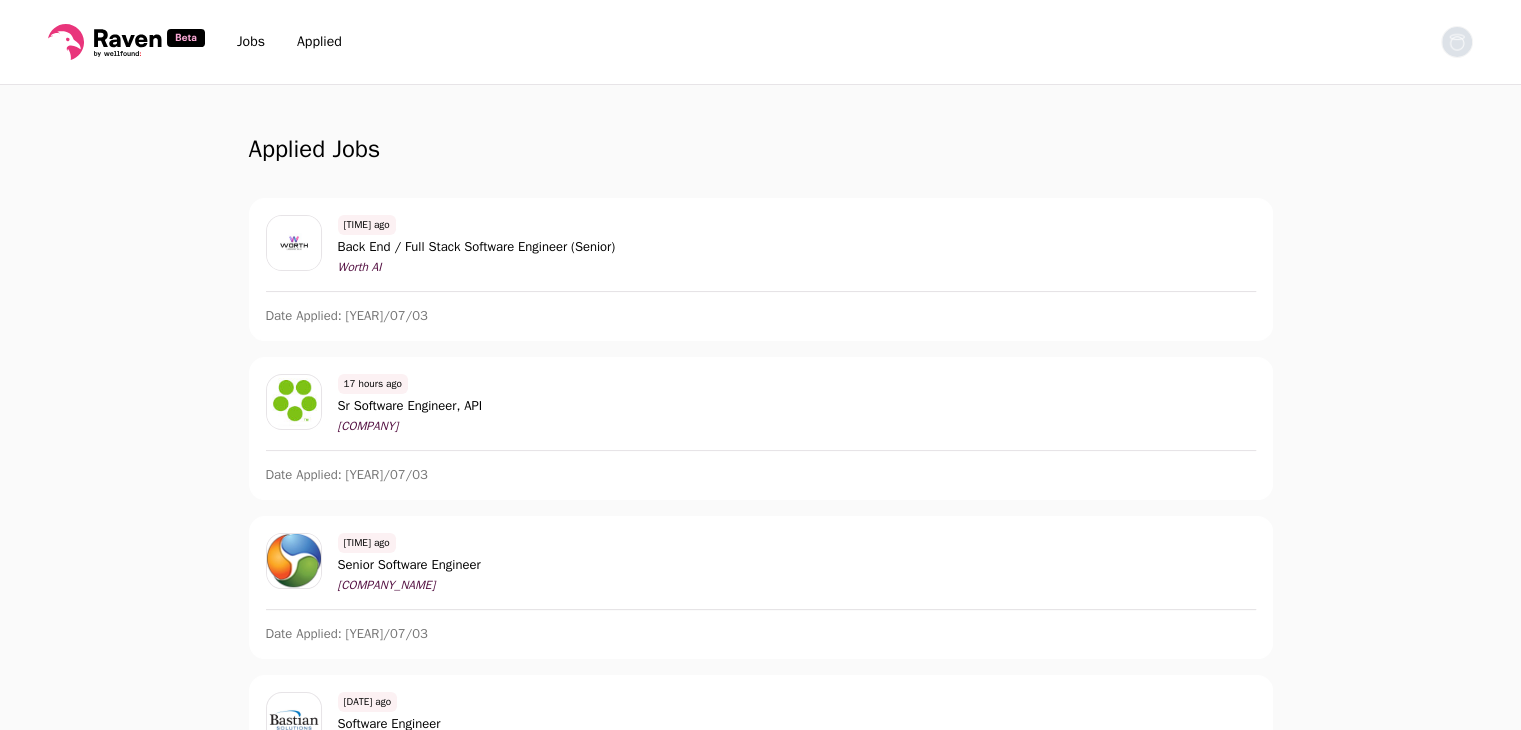 click on "Jobs" at bounding box center (251, 41) 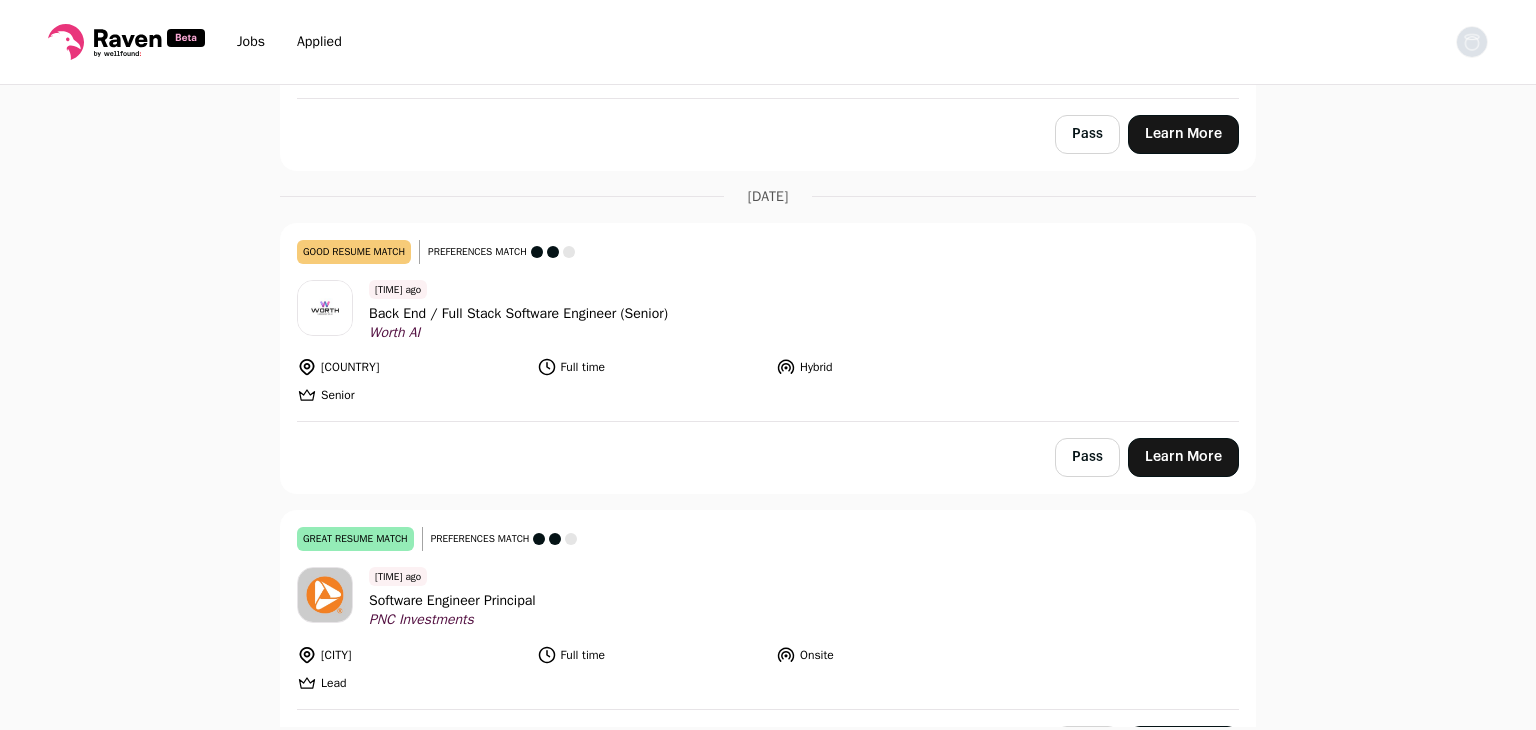 scroll, scrollTop: 388, scrollLeft: 0, axis: vertical 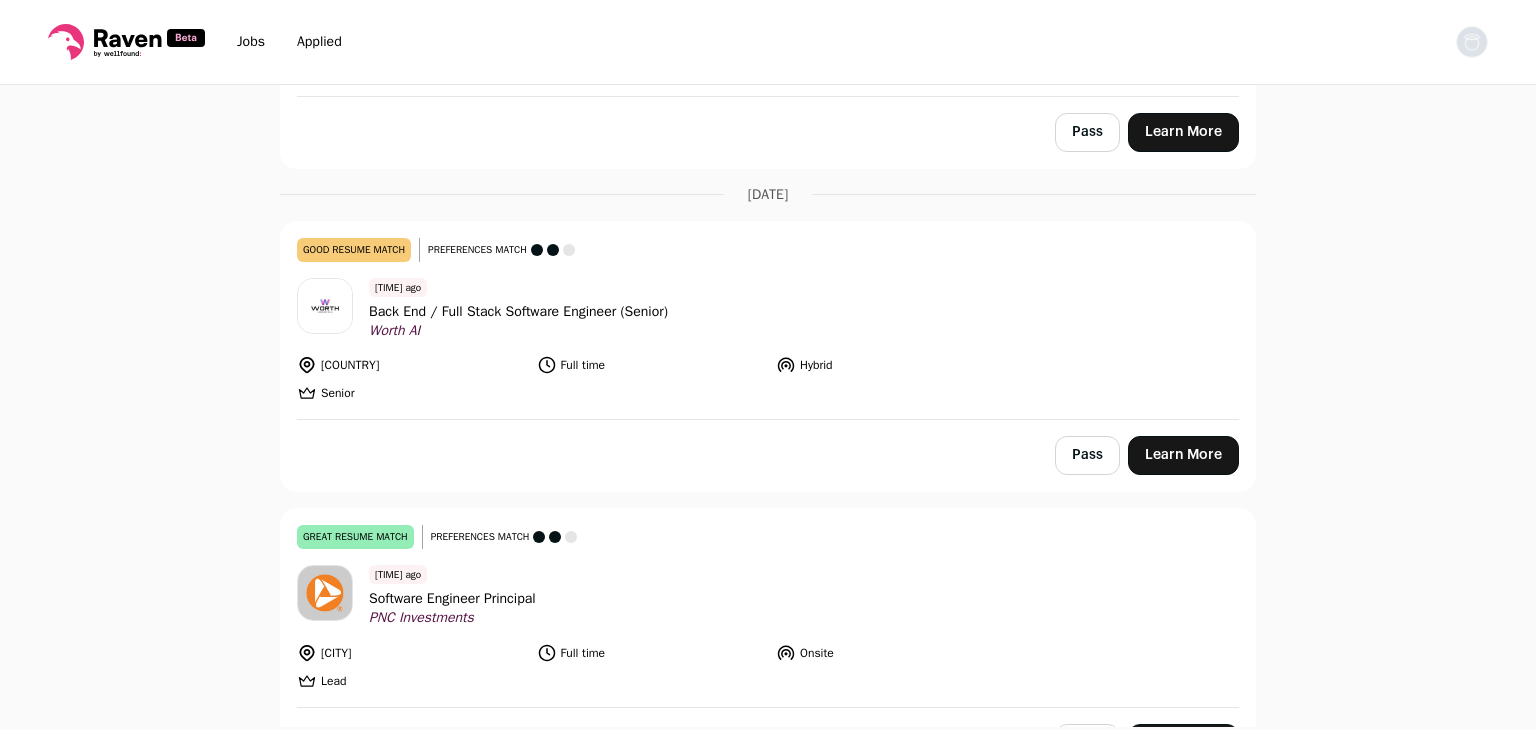 click on "Back End / Full Stack Software Engineer (Senior)" at bounding box center [518, 311] 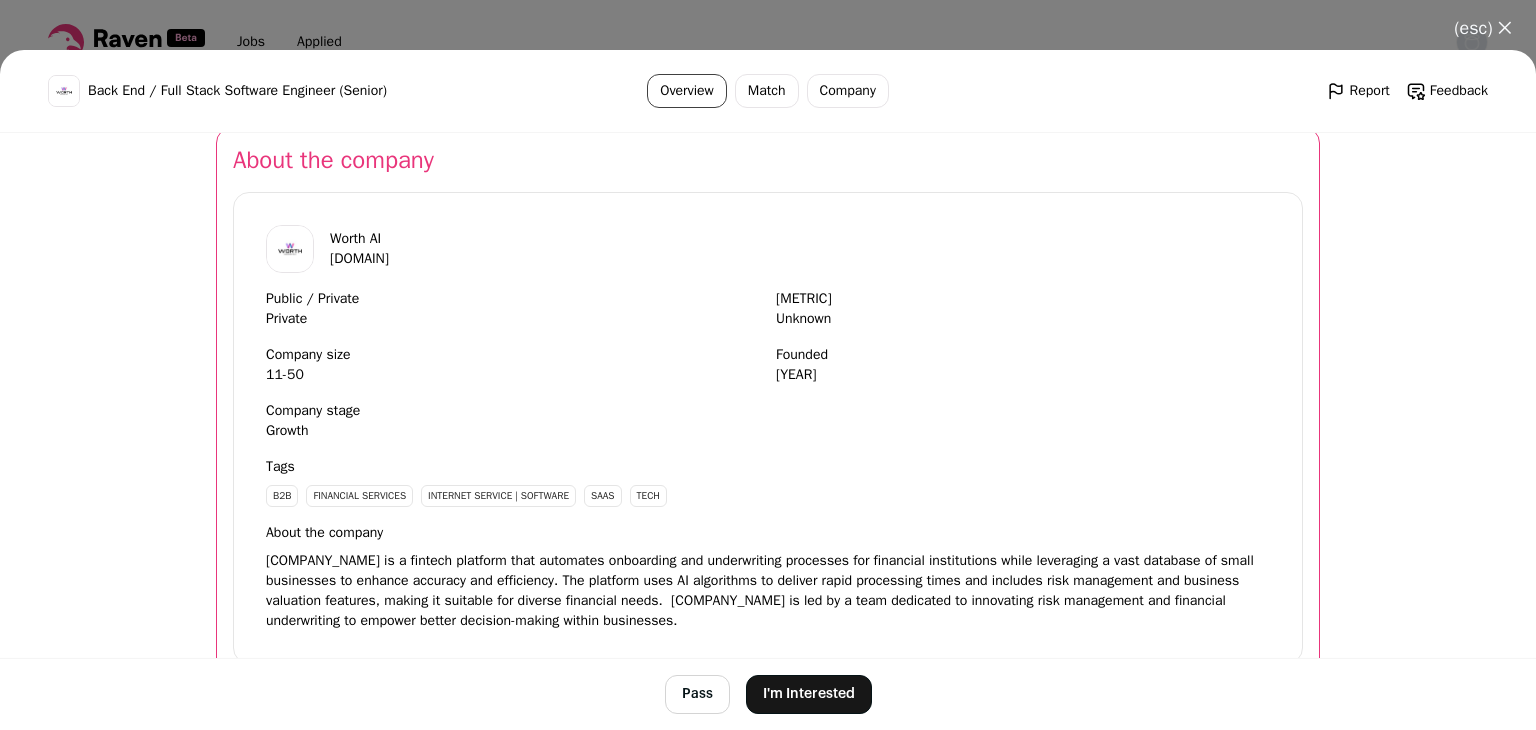 scroll, scrollTop: 2020, scrollLeft: 0, axis: vertical 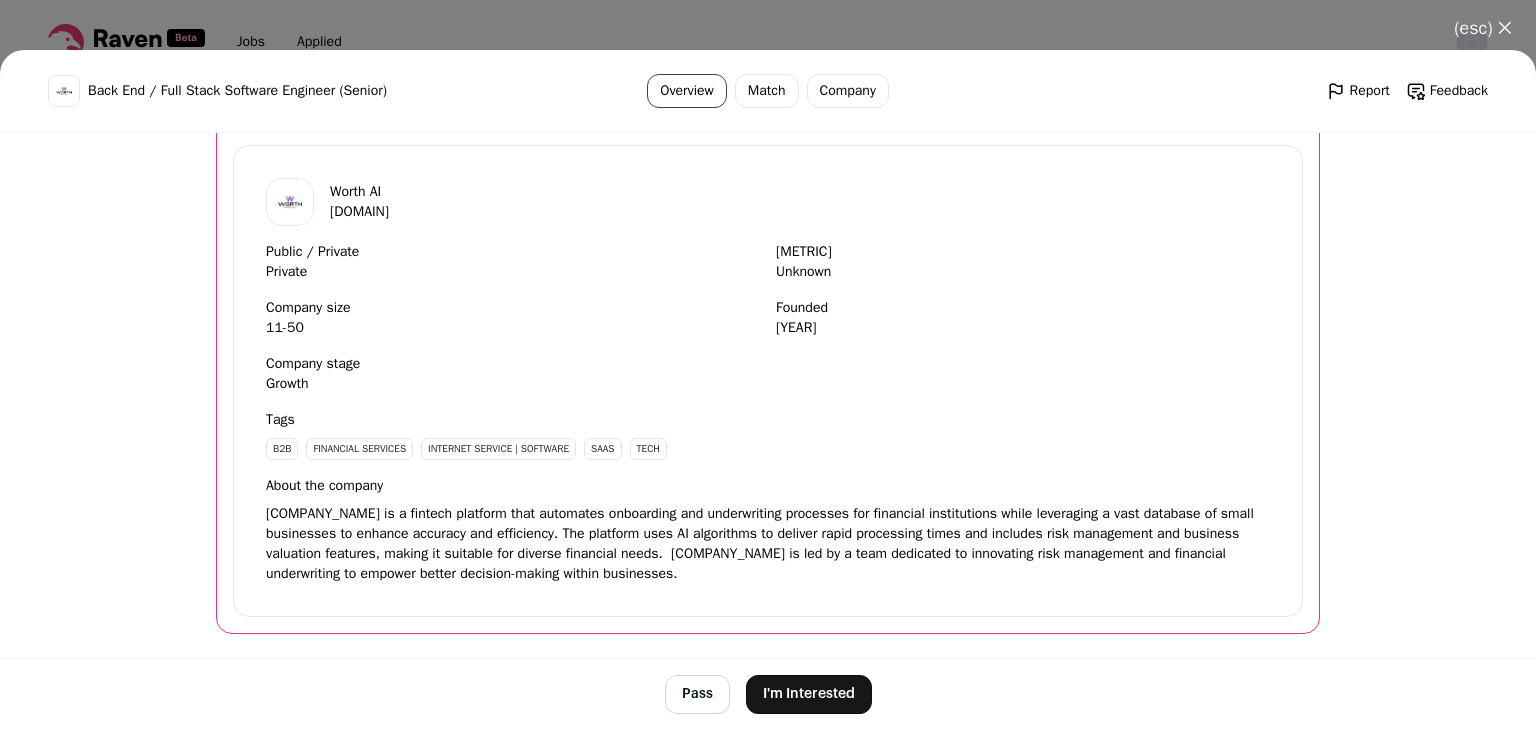 click on "(esc) ✕" at bounding box center [1483, 28] 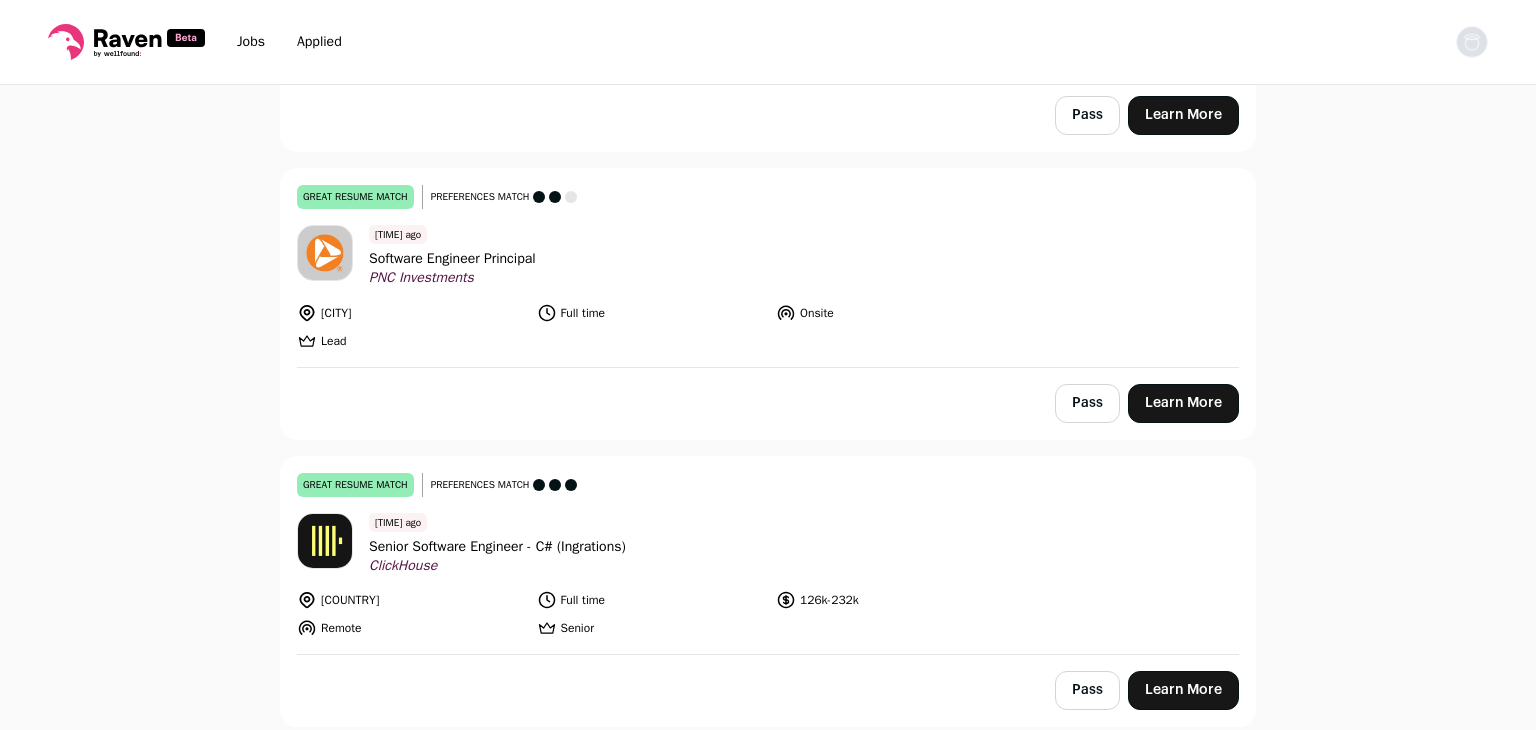 scroll, scrollTop: 750, scrollLeft: 0, axis: vertical 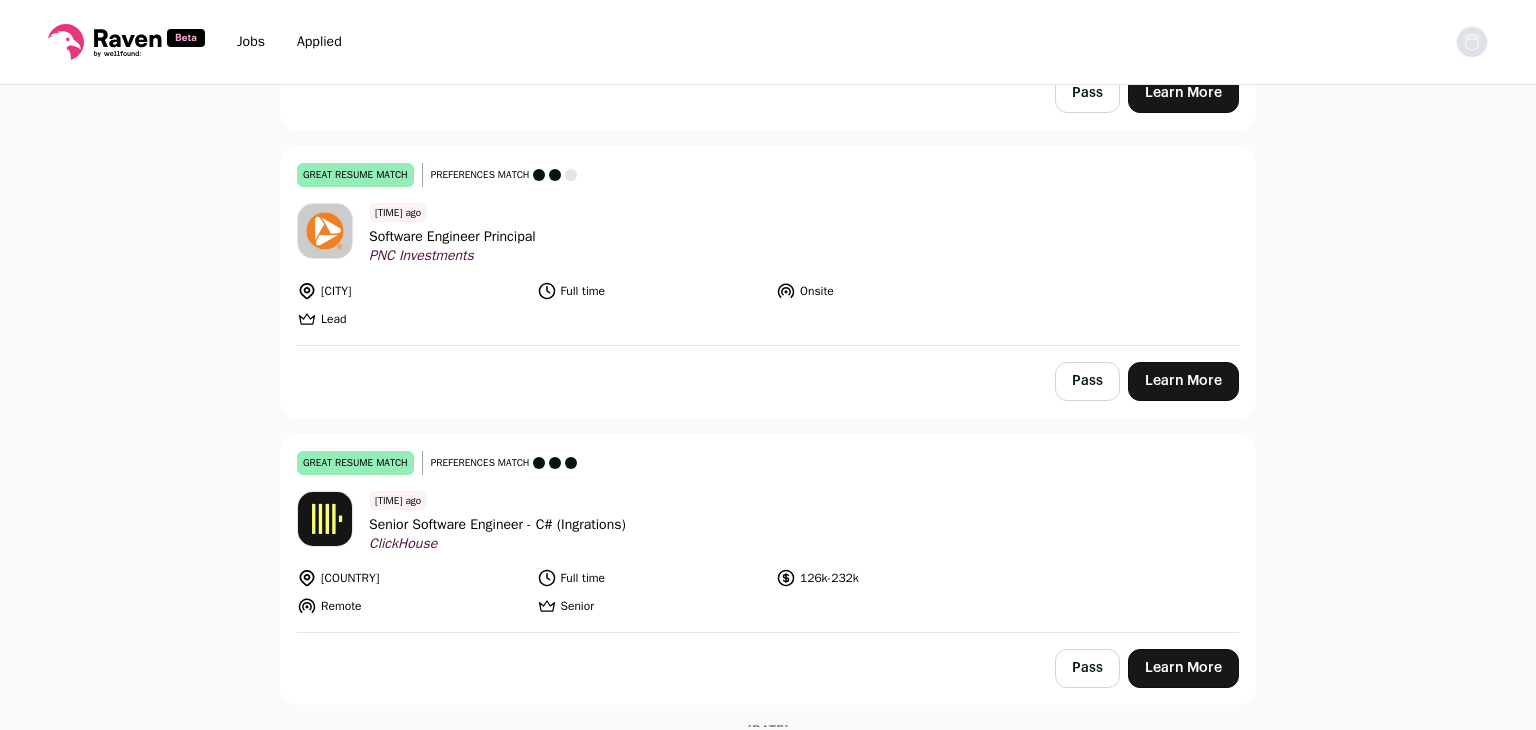 click on "Software Engineer Principal" at bounding box center [452, 236] 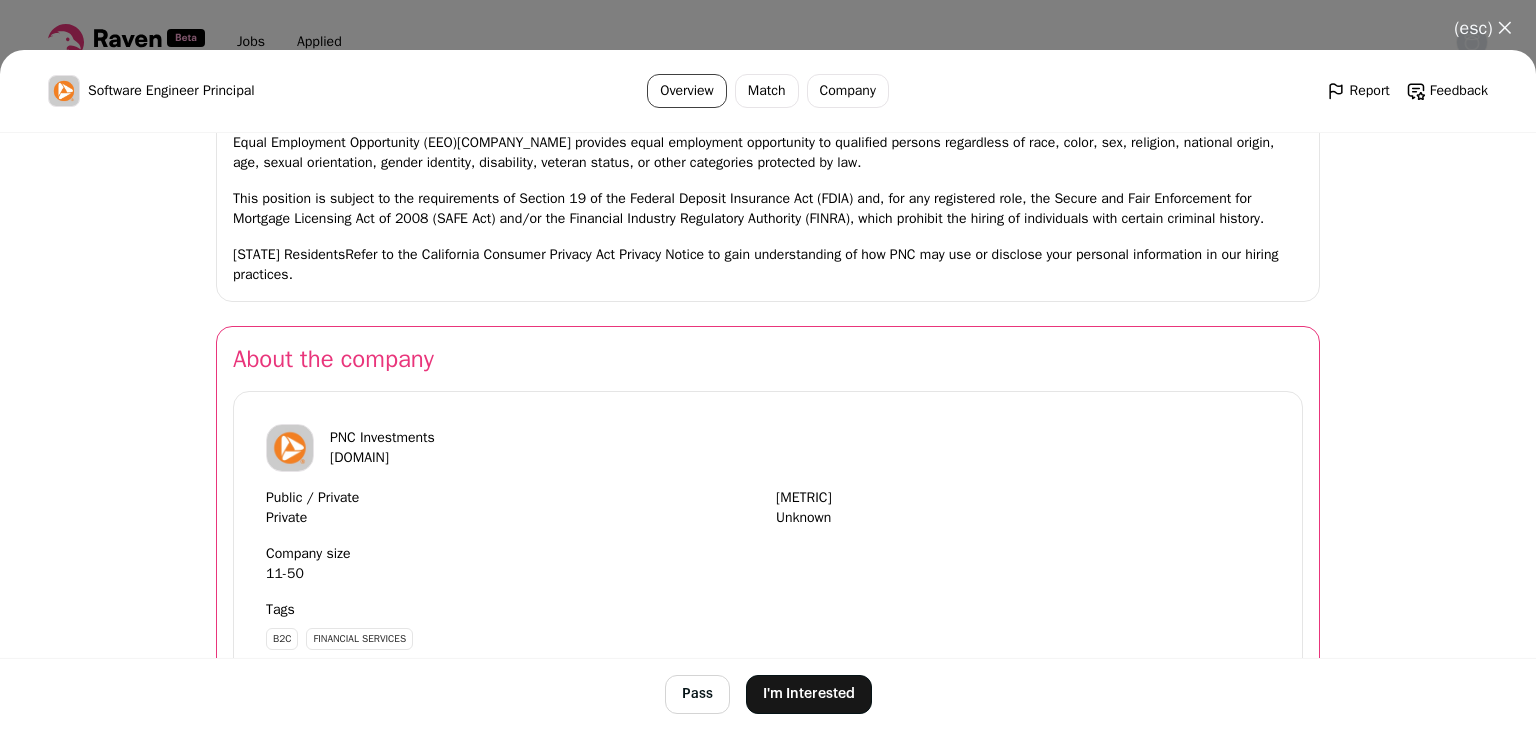 scroll, scrollTop: 2792, scrollLeft: 0, axis: vertical 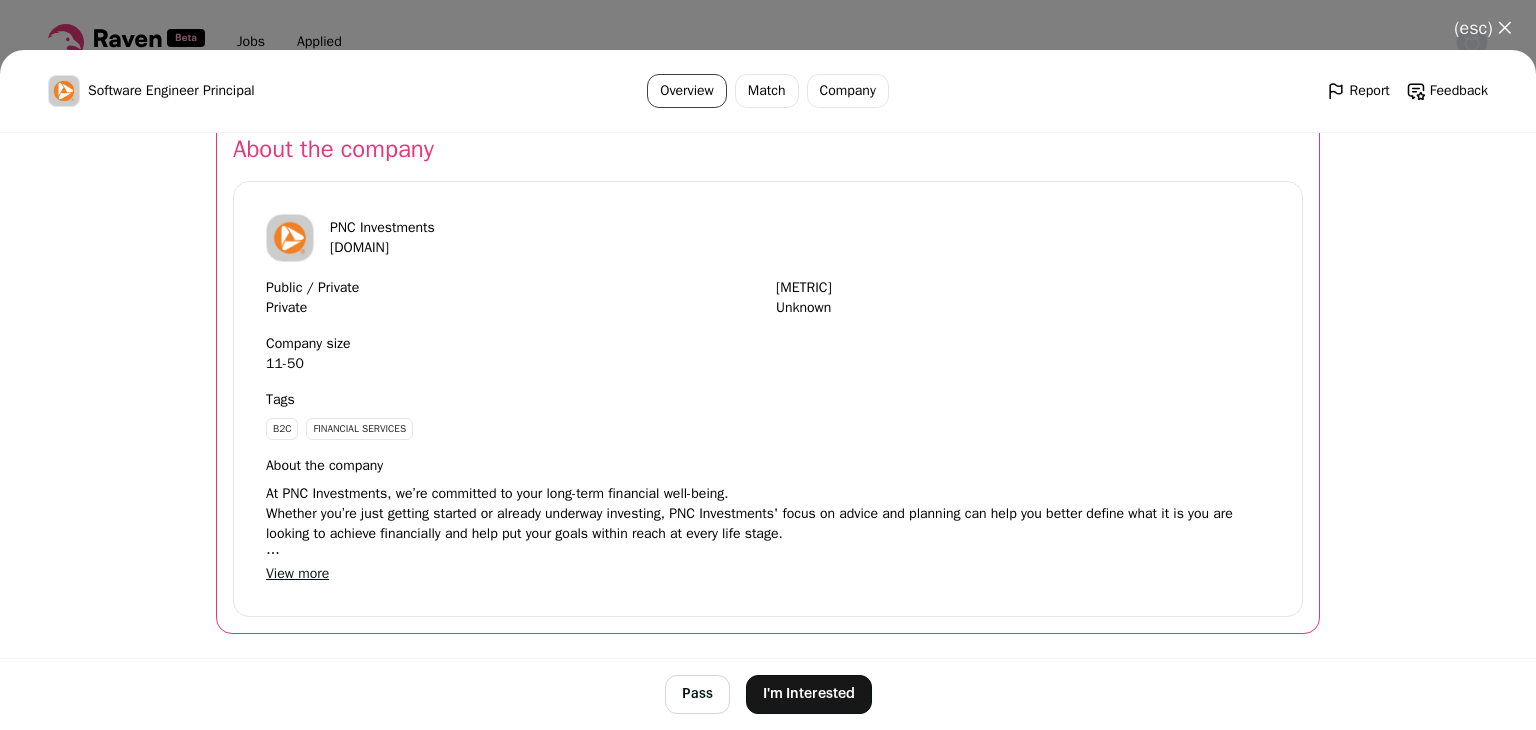 click on "(esc) ✕" at bounding box center (1483, 28) 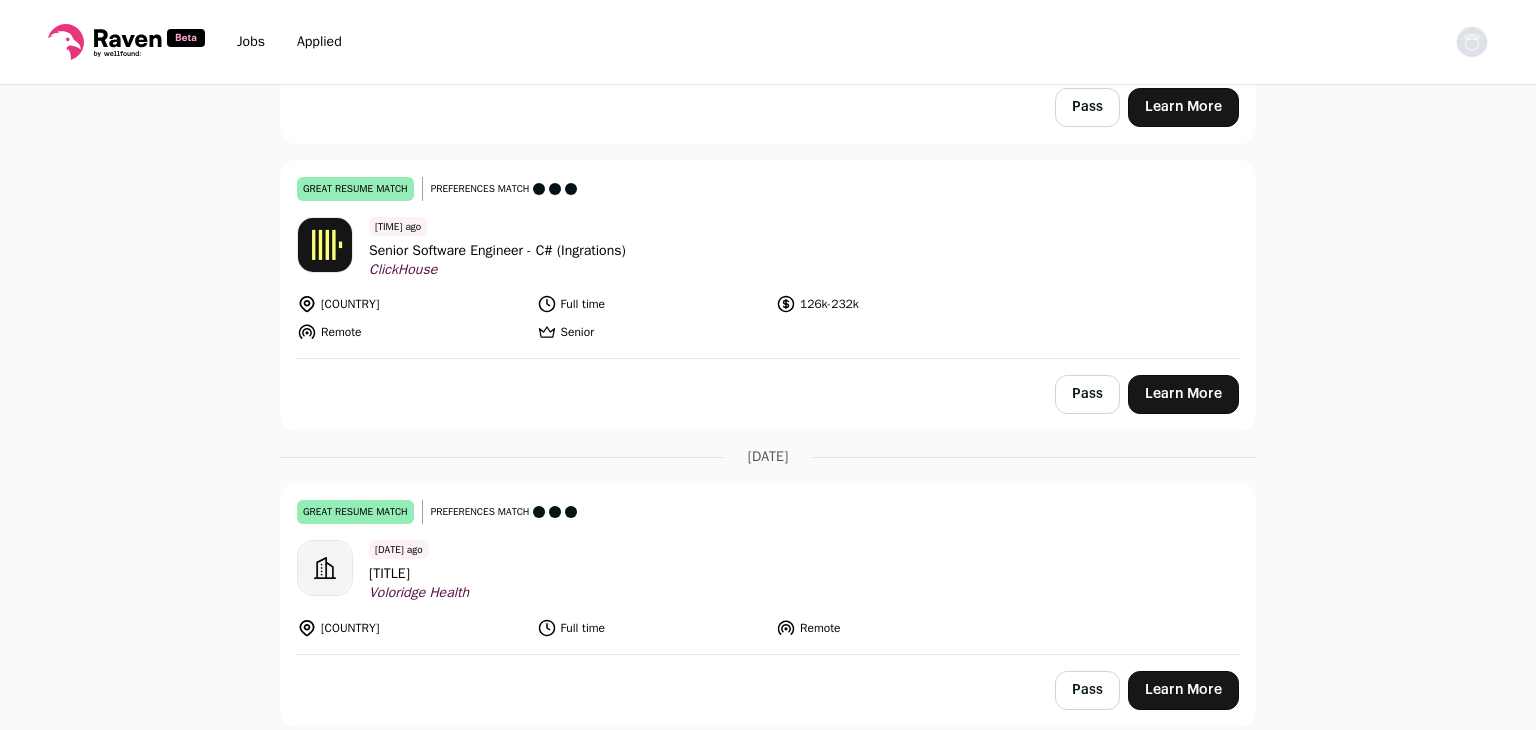 scroll, scrollTop: 1028, scrollLeft: 0, axis: vertical 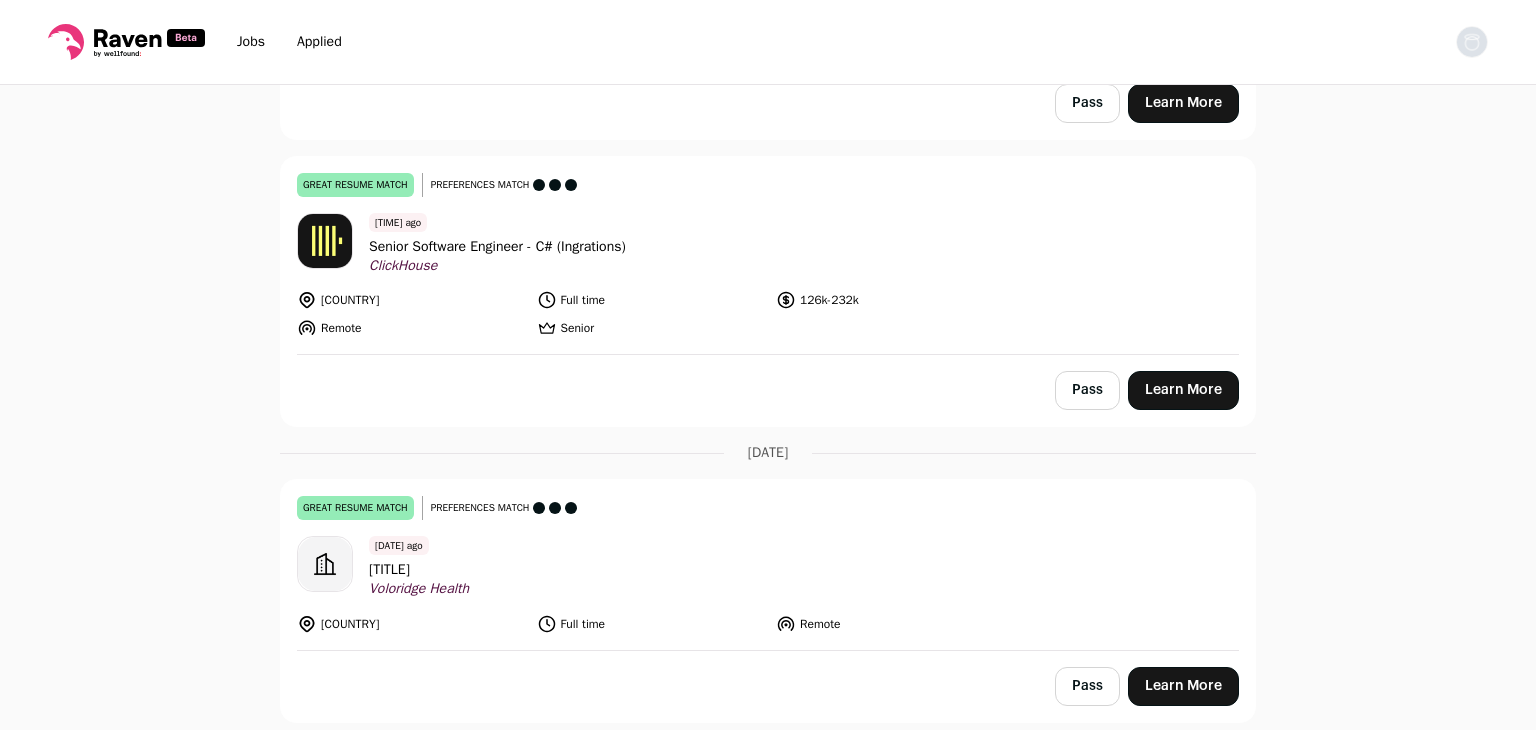 click on "Senior Software Engineer - C# (Ingrations)" at bounding box center [497, 246] 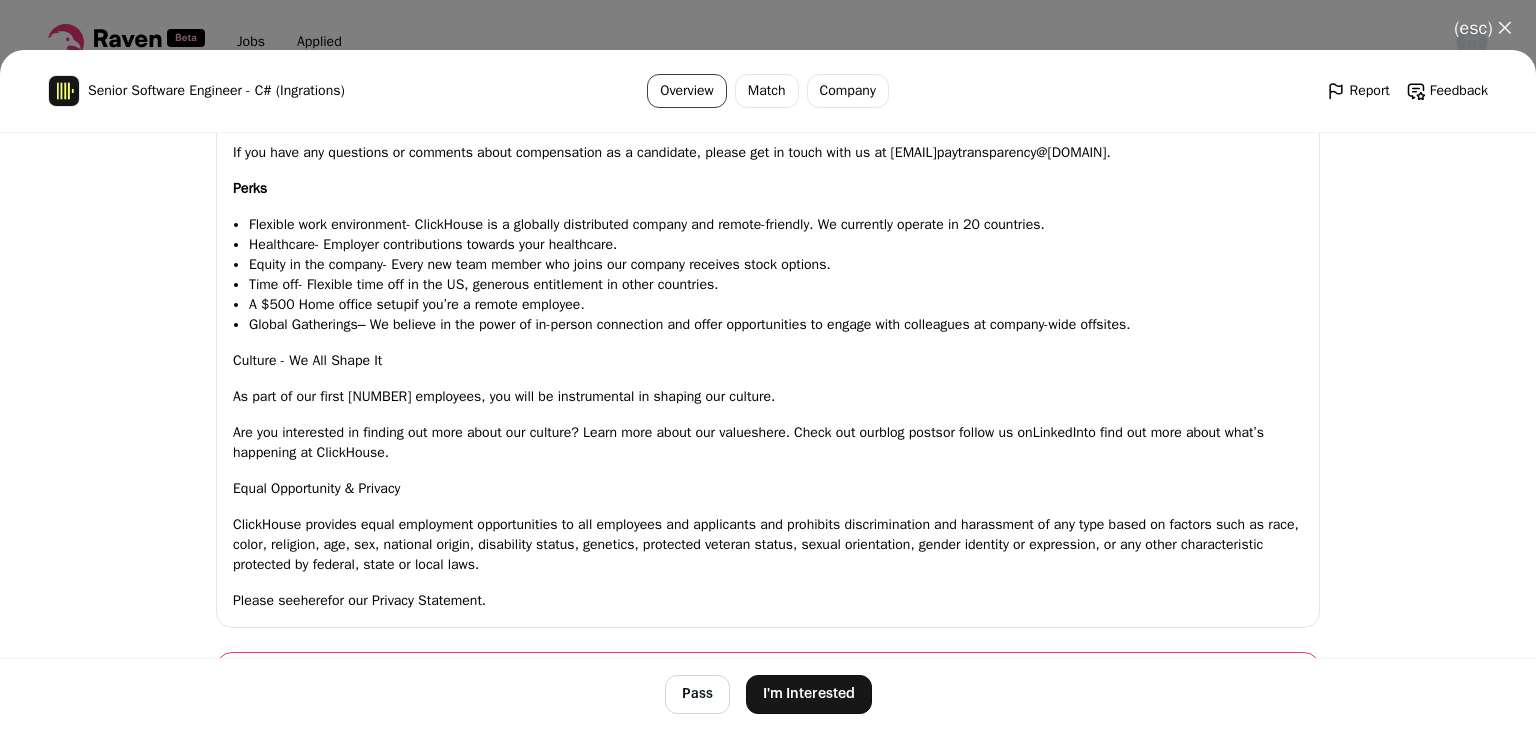 scroll, scrollTop: 2275, scrollLeft: 0, axis: vertical 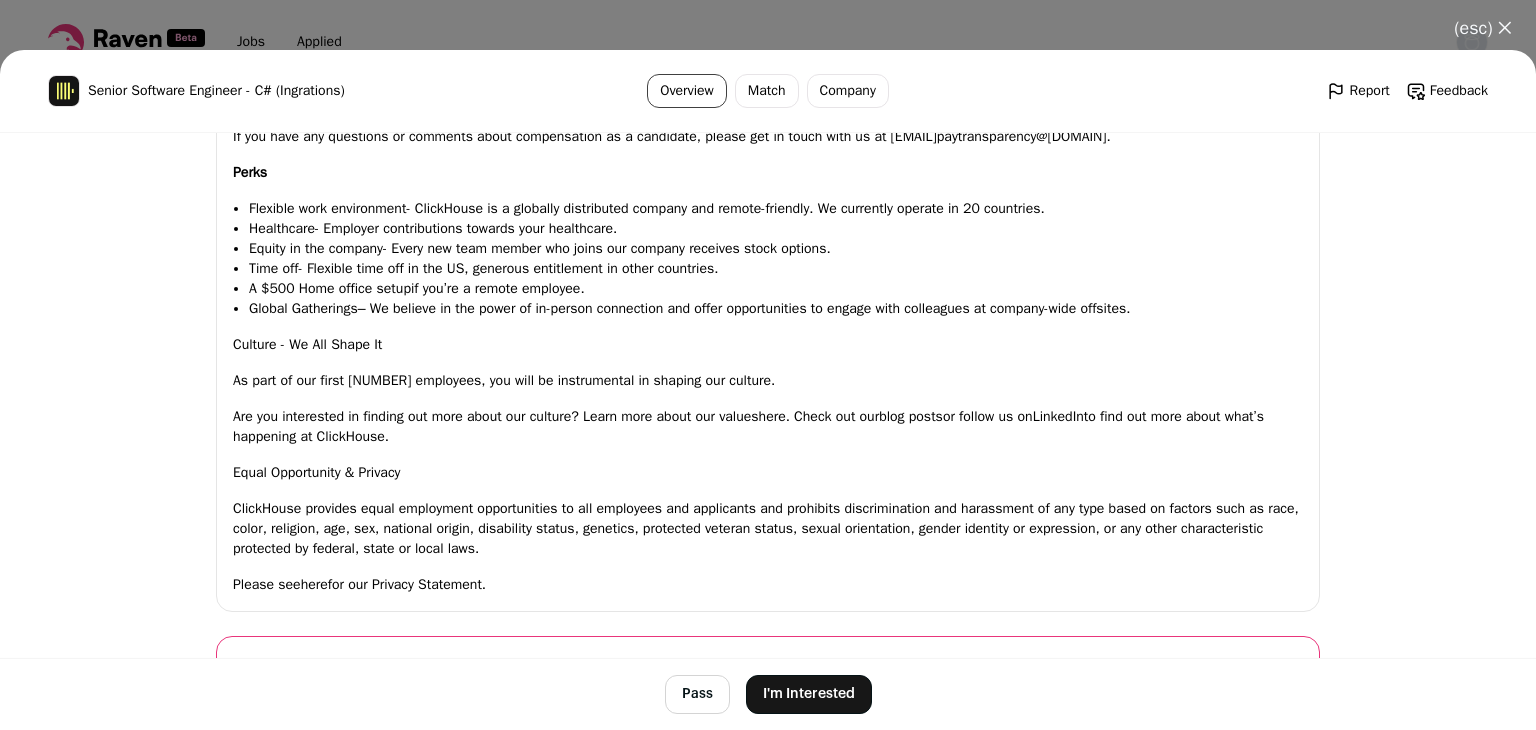 click on "I'm Interested" at bounding box center (809, 694) 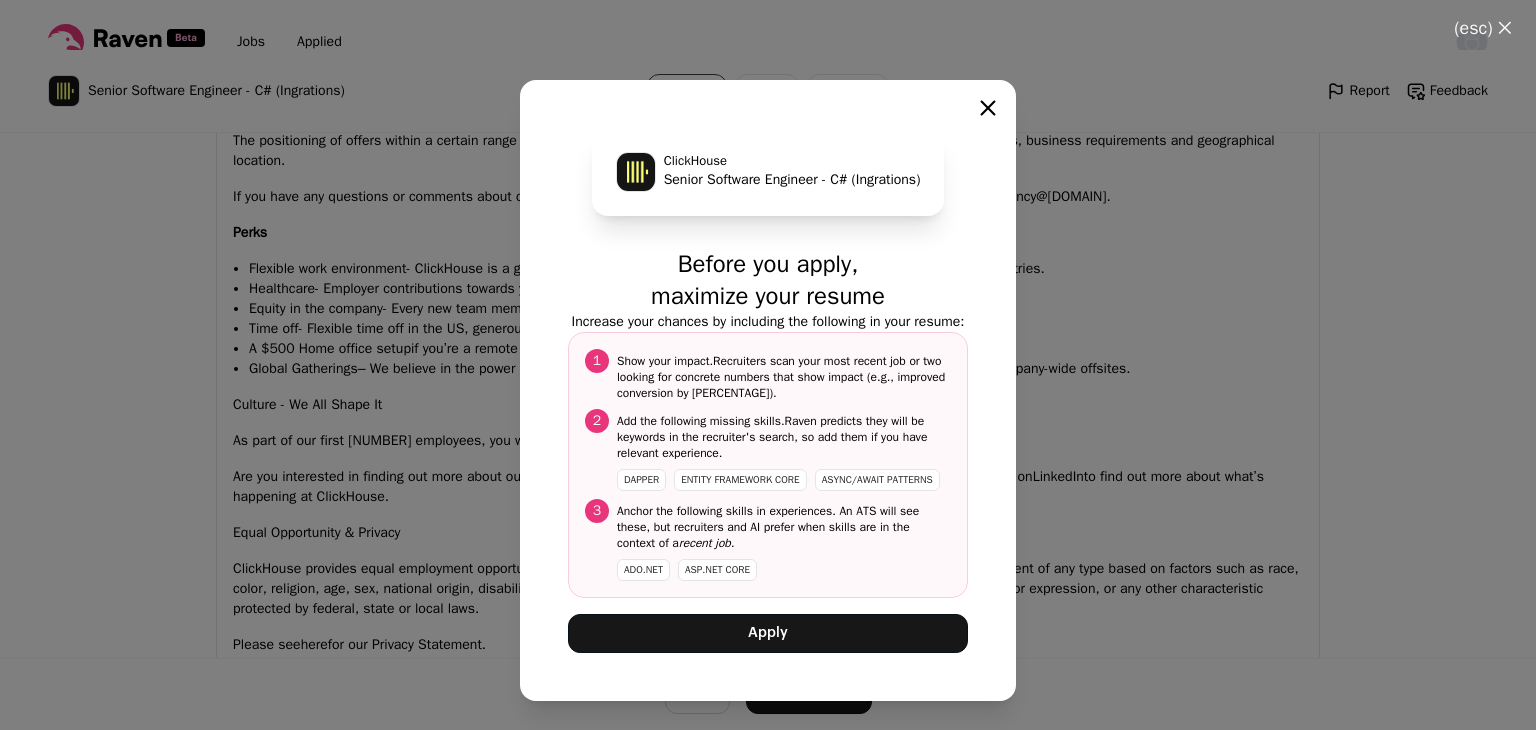 scroll, scrollTop: 2334, scrollLeft: 0, axis: vertical 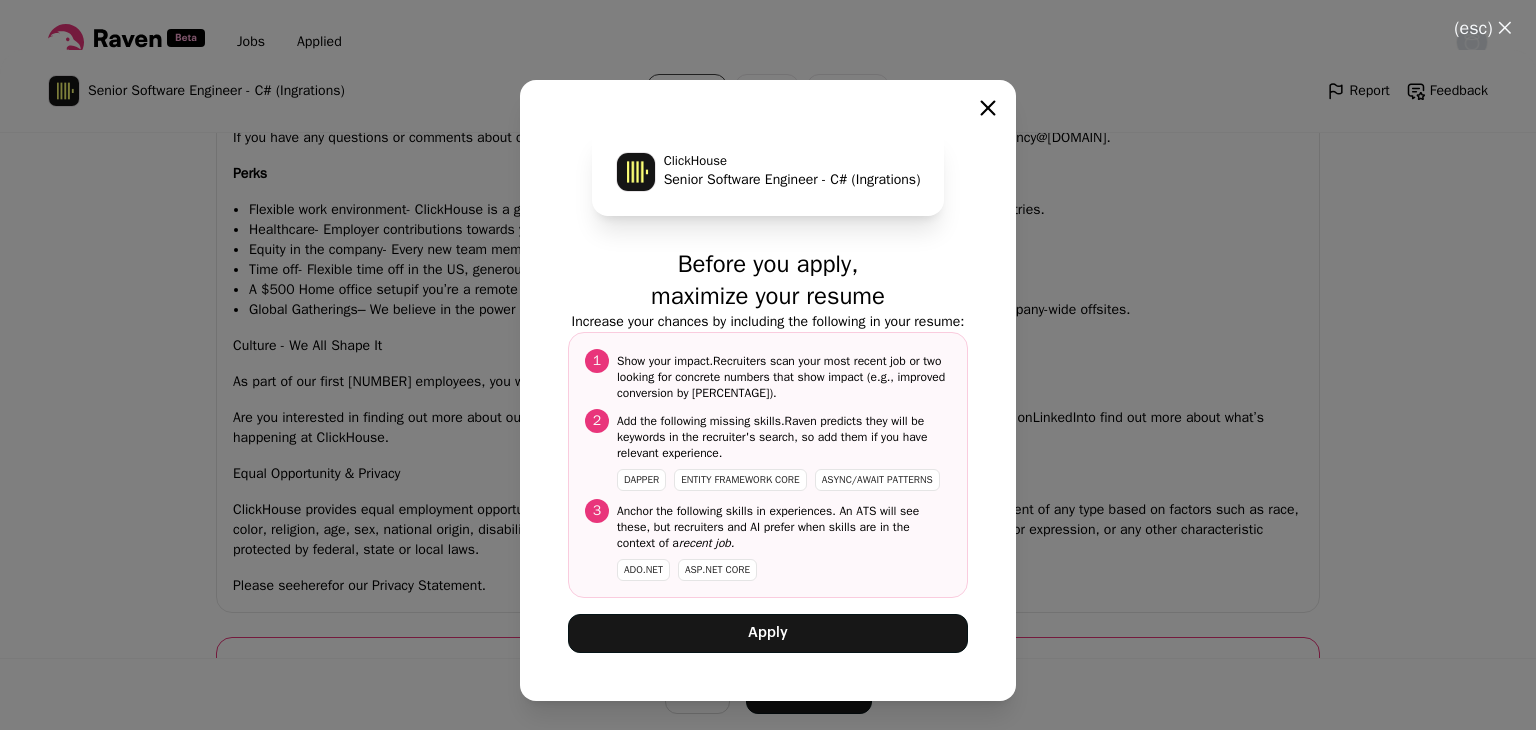 click on "Apply" at bounding box center [768, 625] 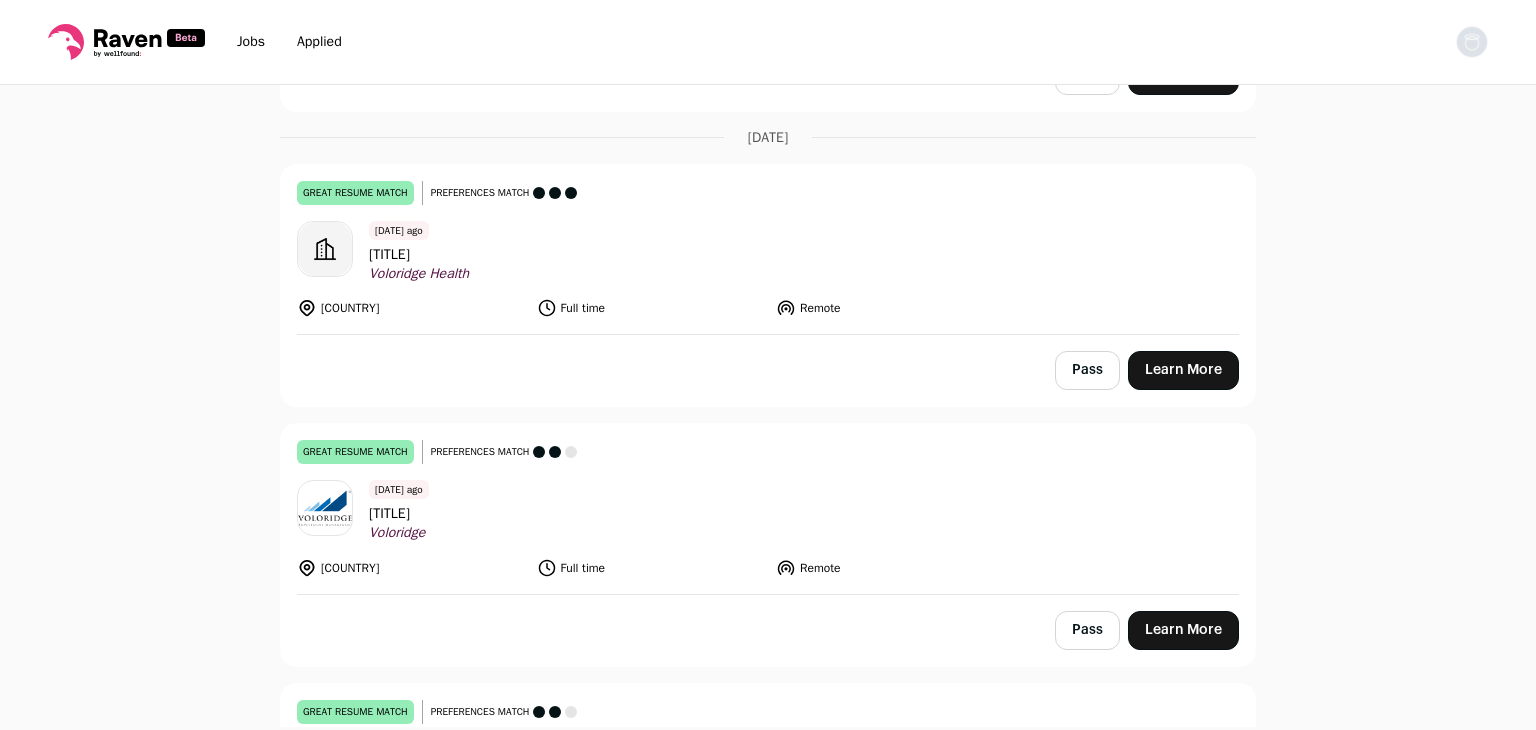 scroll, scrollTop: 1056, scrollLeft: 0, axis: vertical 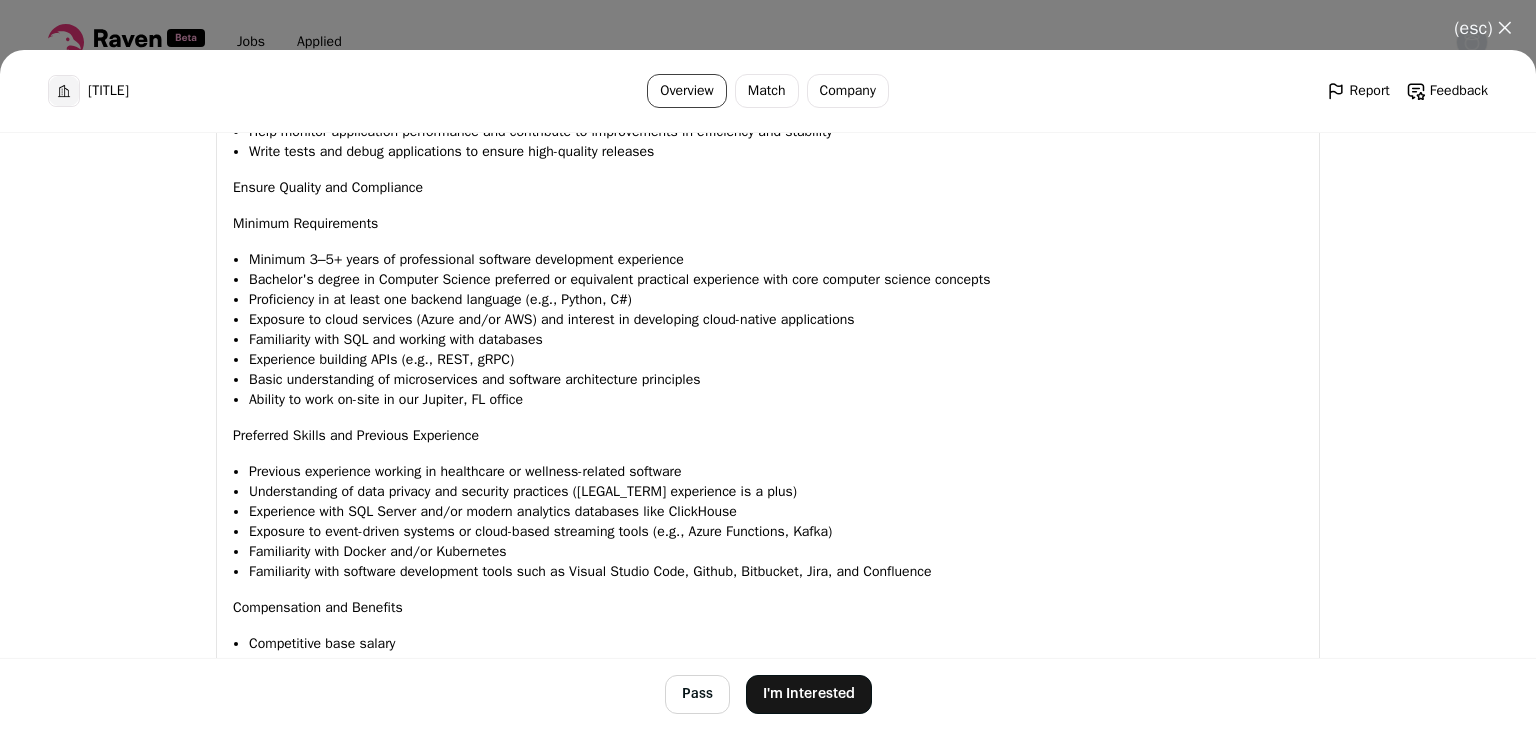 click on "I'm Interested" at bounding box center (809, 694) 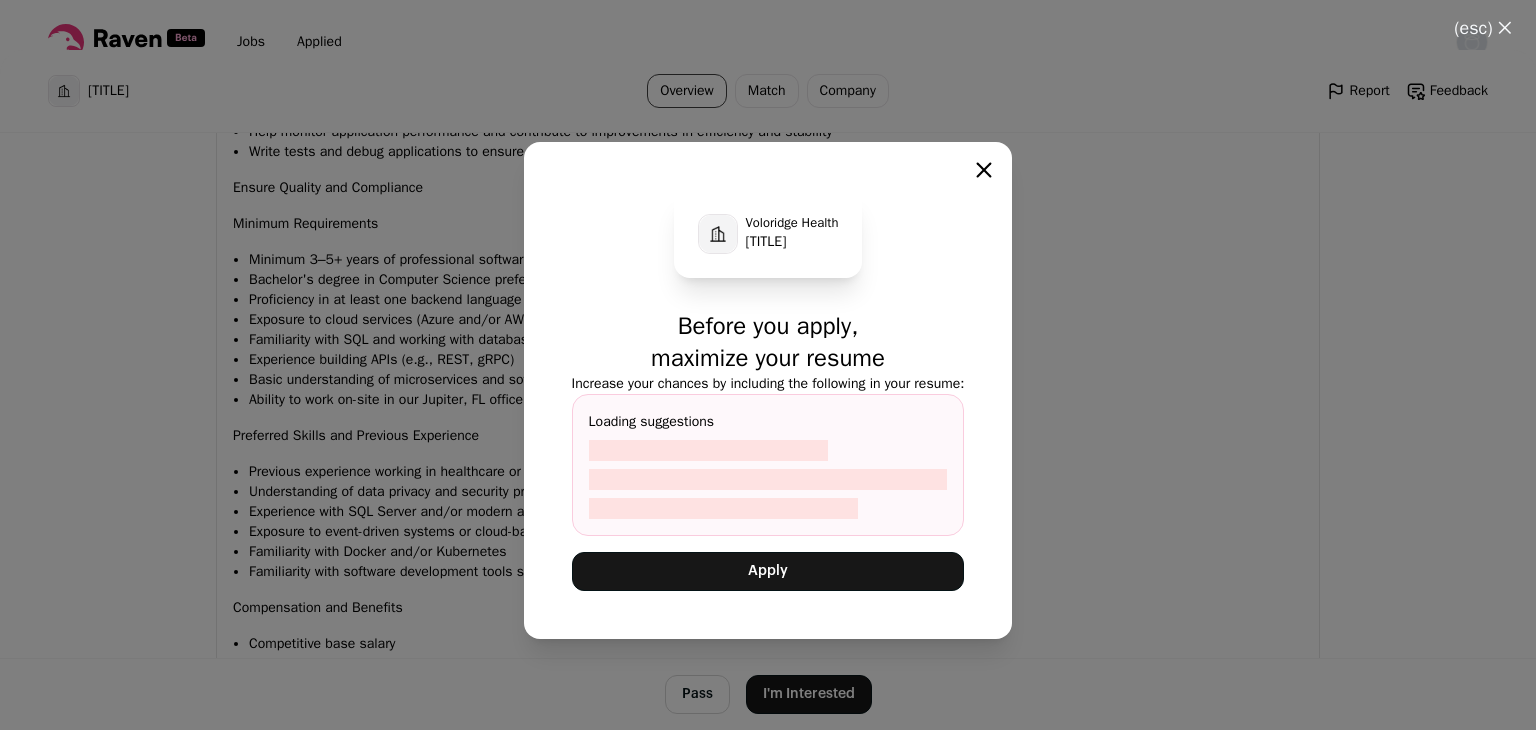 click on "Apply" at bounding box center [768, 571] 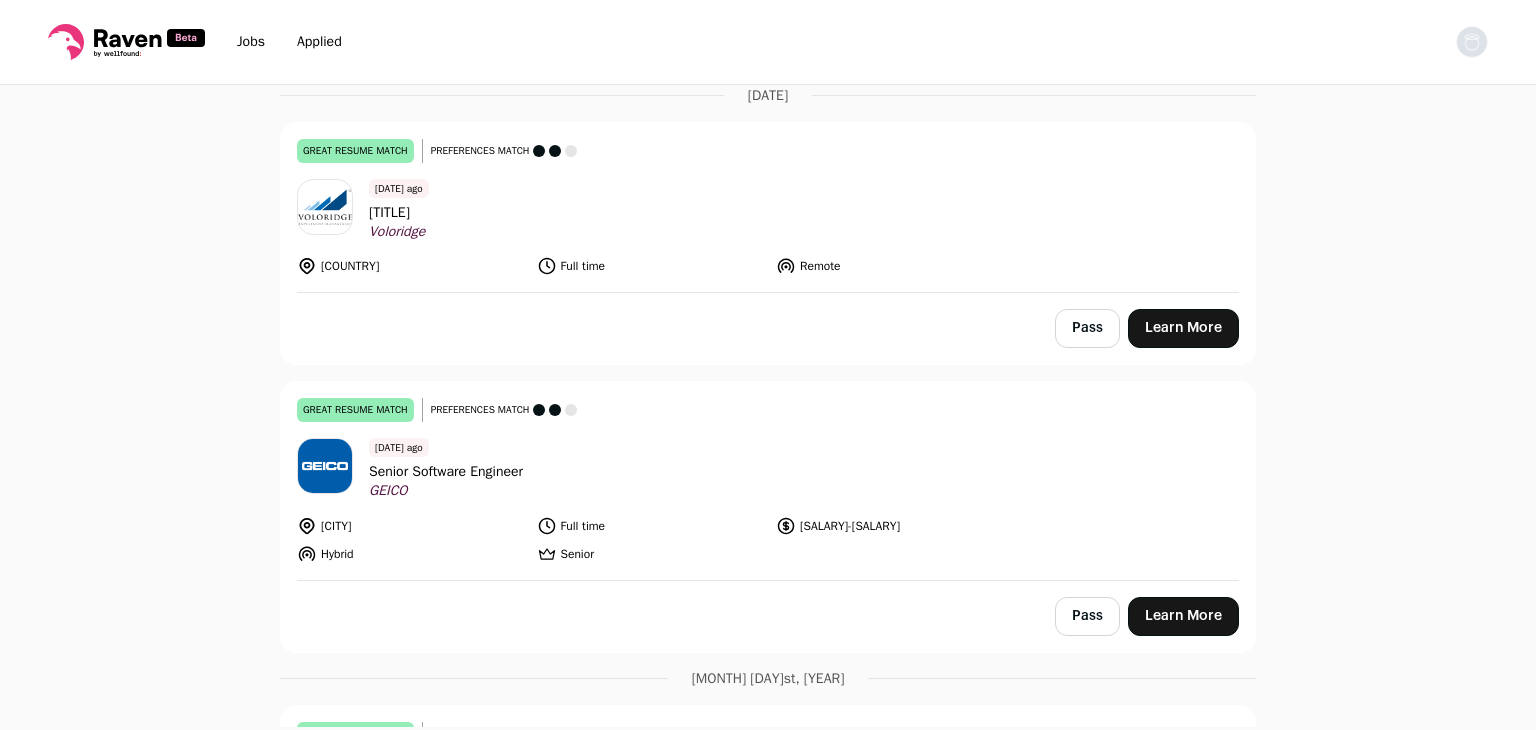 scroll, scrollTop: 1096, scrollLeft: 0, axis: vertical 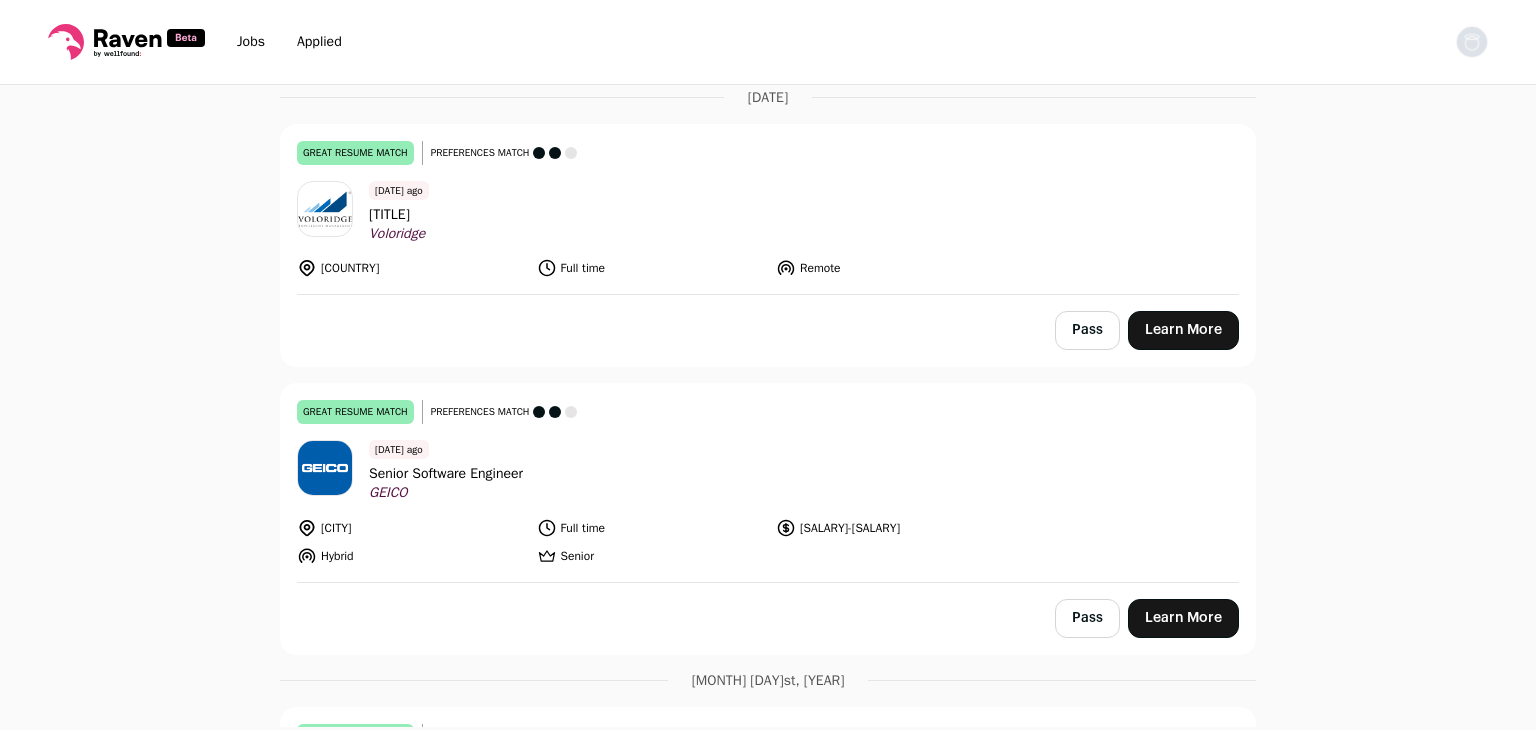click on "Health Software Engineer" at bounding box center (446, 214) 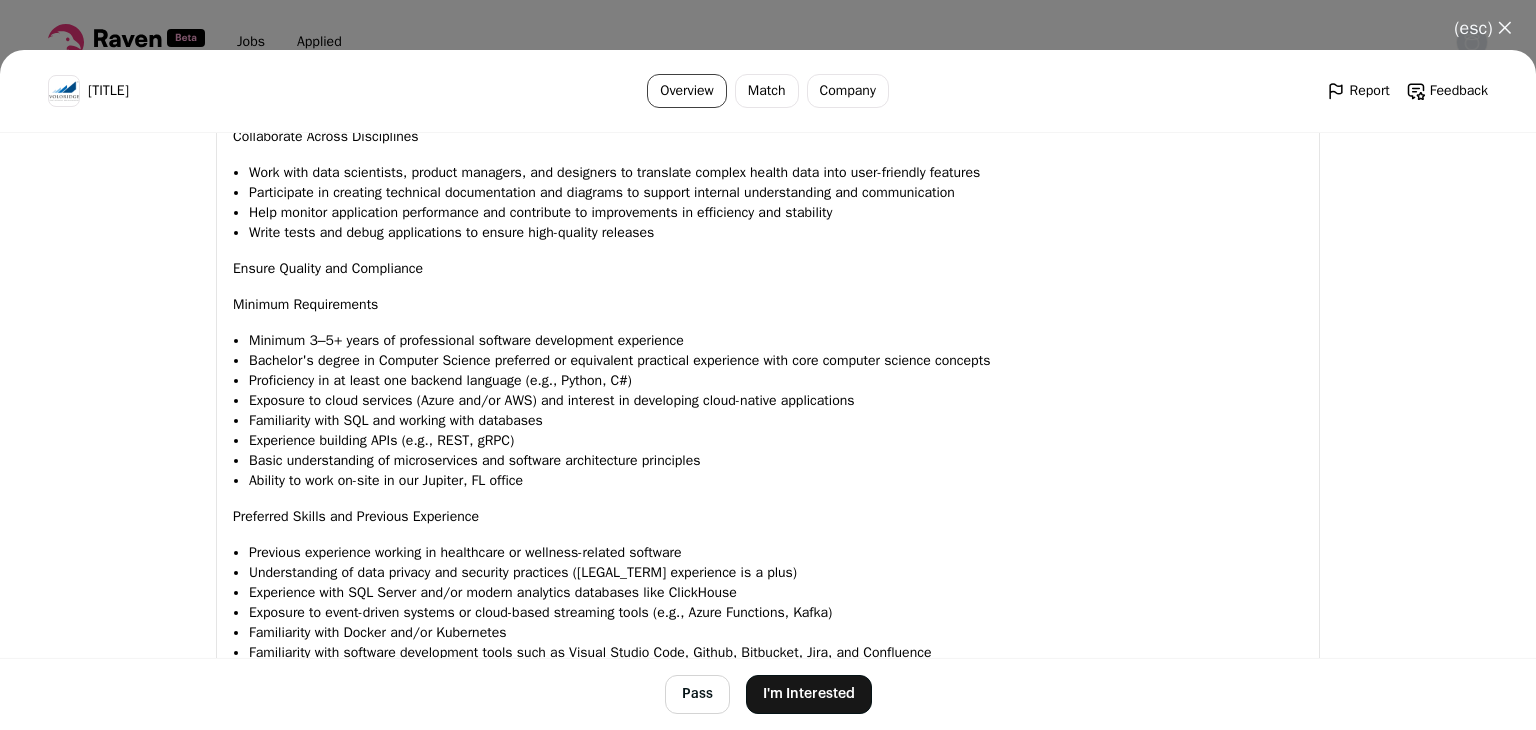 scroll, scrollTop: 1480, scrollLeft: 0, axis: vertical 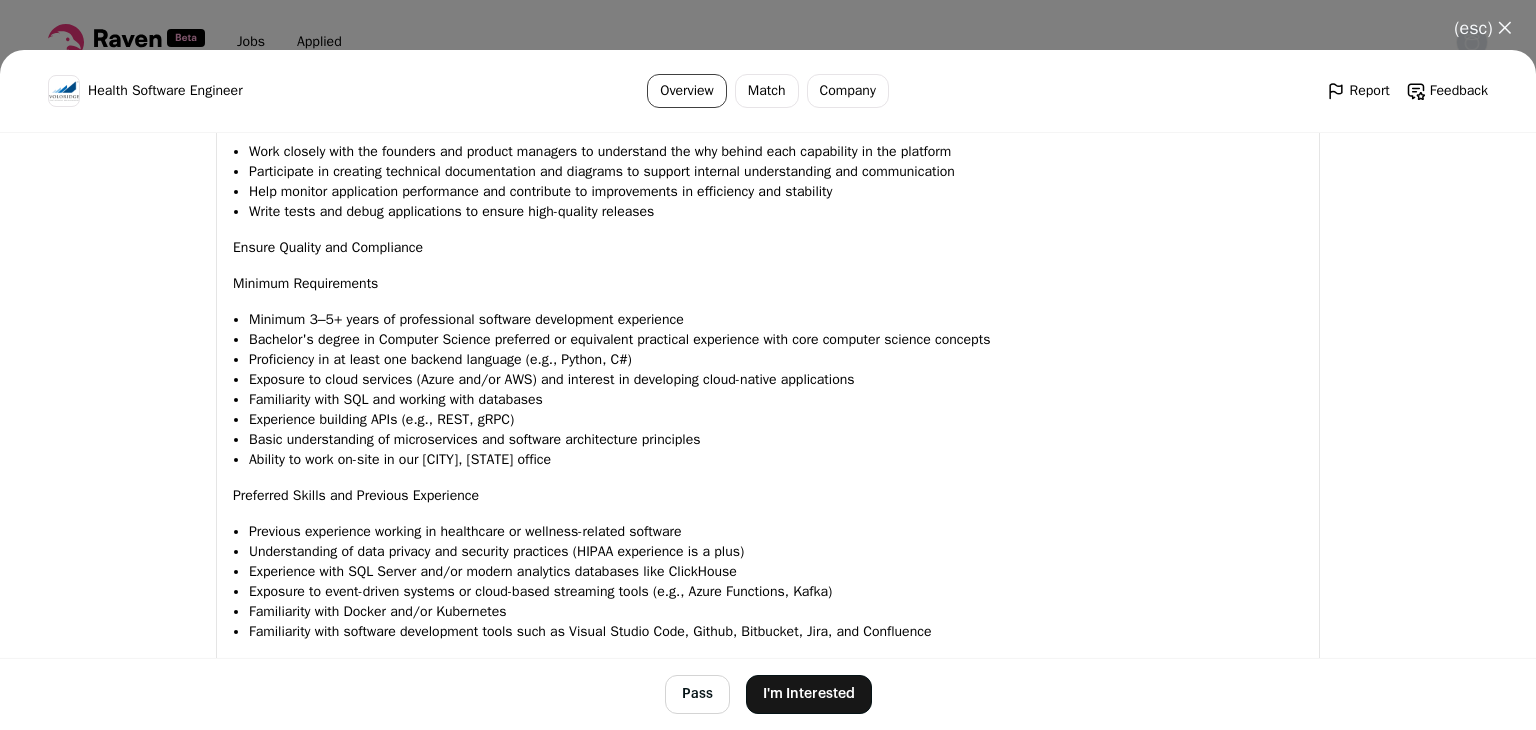 click on "I'm Interested" at bounding box center (809, 694) 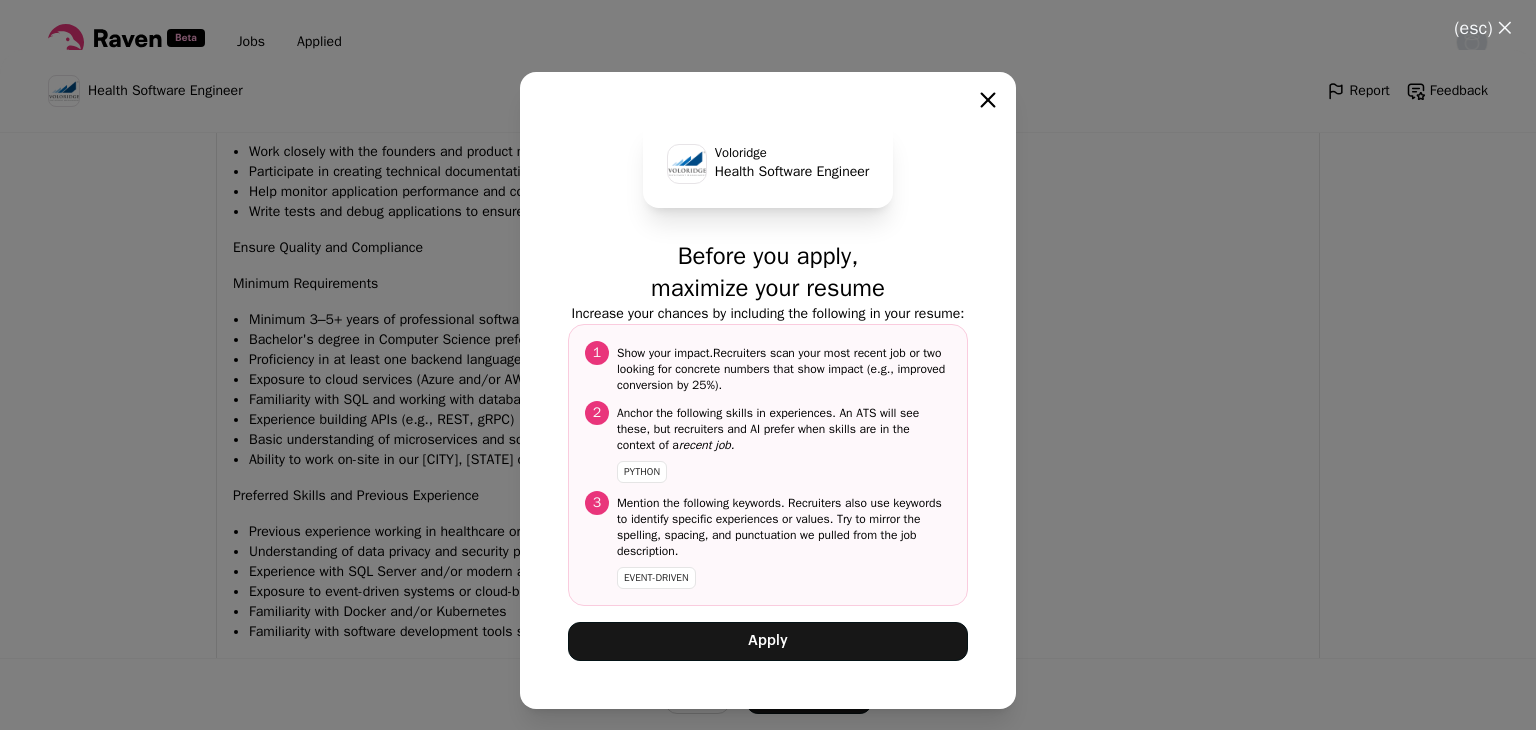 click on "Apply" at bounding box center (768, 641) 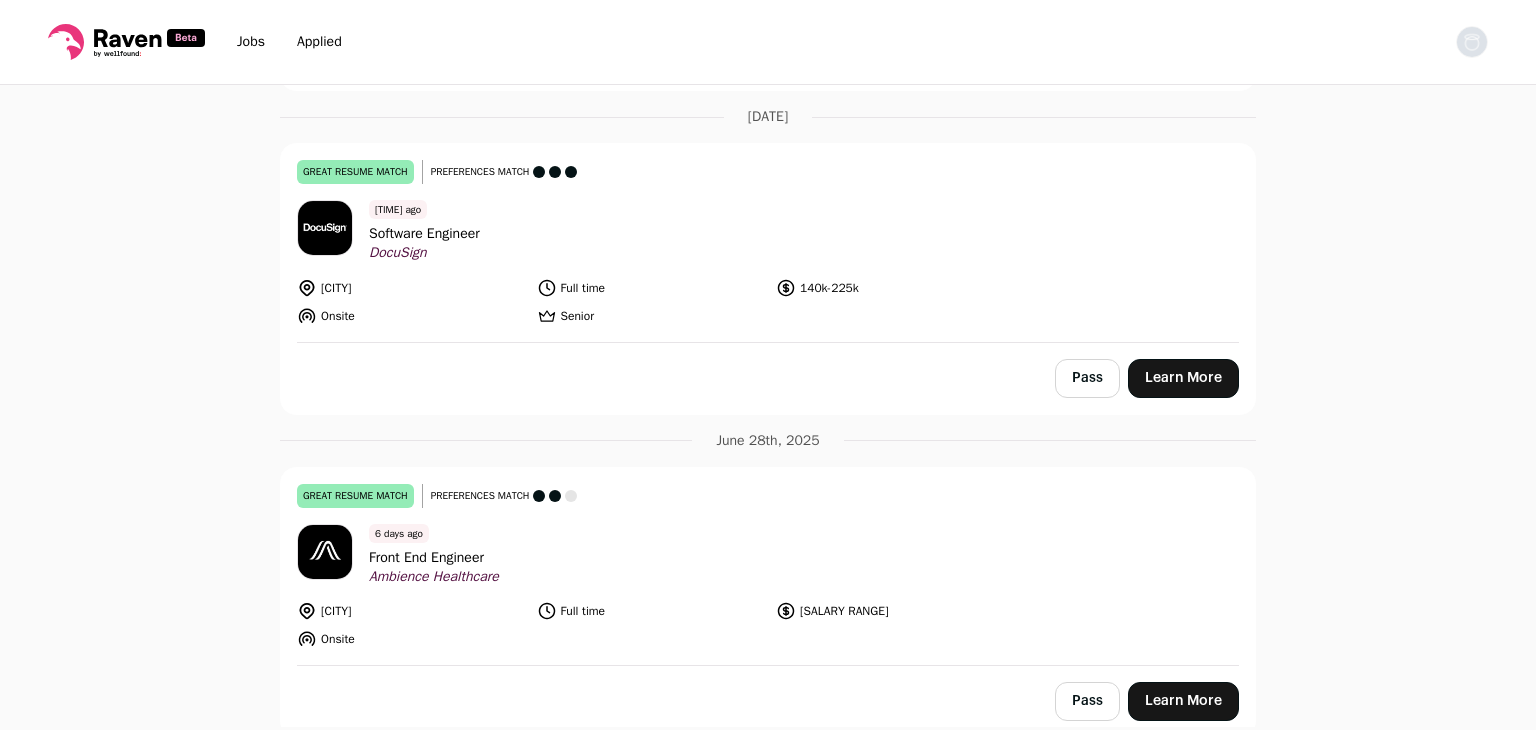 scroll, scrollTop: 1400, scrollLeft: 0, axis: vertical 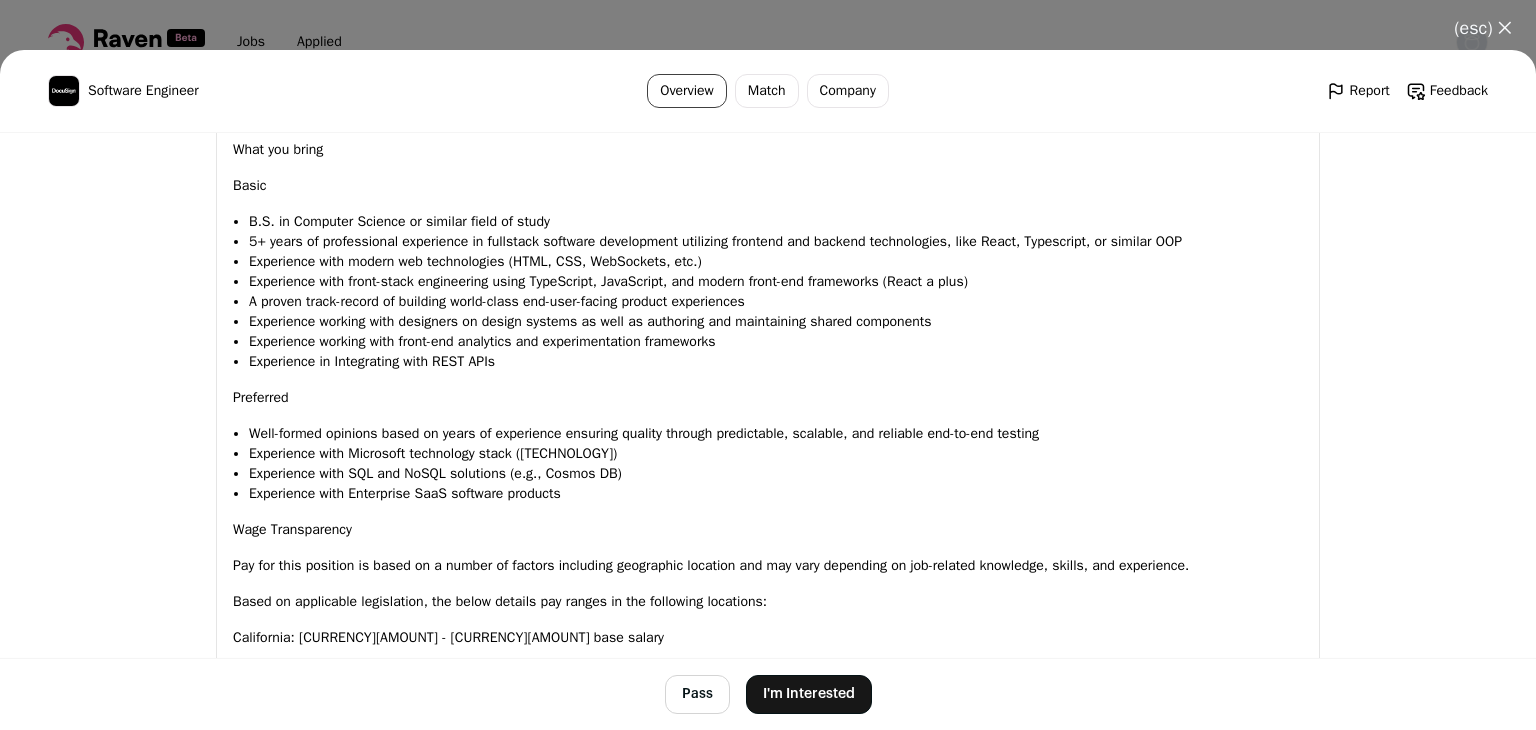 click on "I'm Interested" at bounding box center (809, 694) 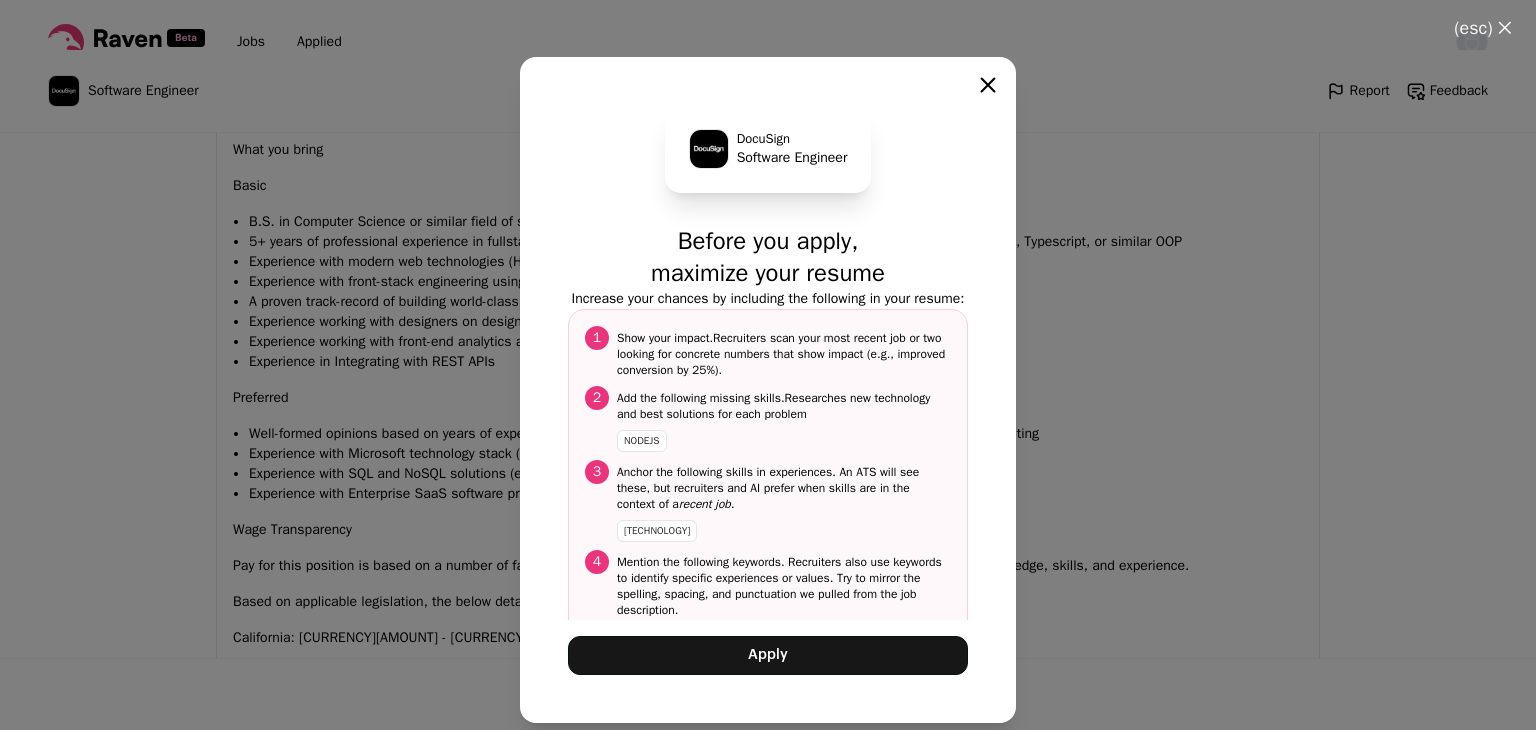 click on "Apply" at bounding box center (768, 655) 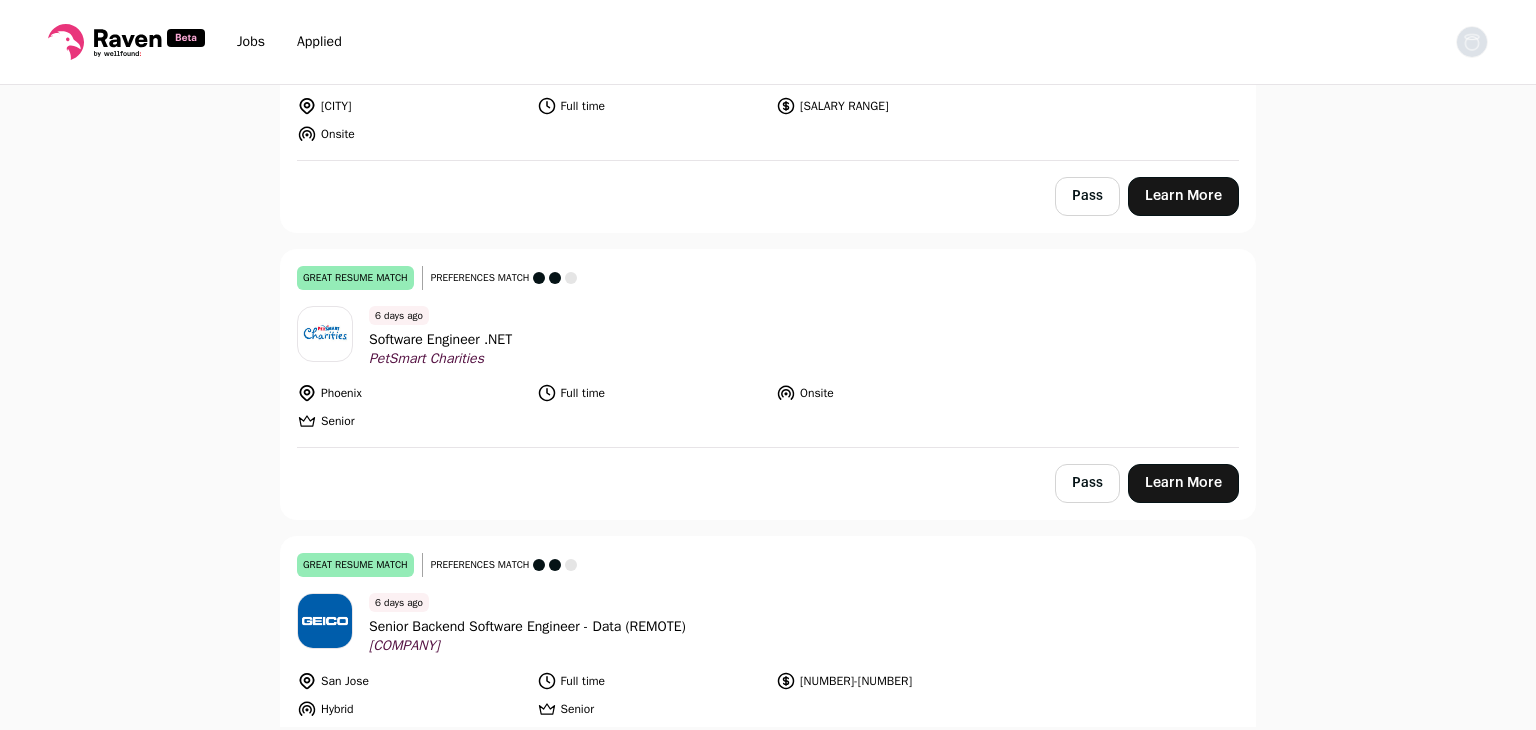 scroll, scrollTop: 1606, scrollLeft: 0, axis: vertical 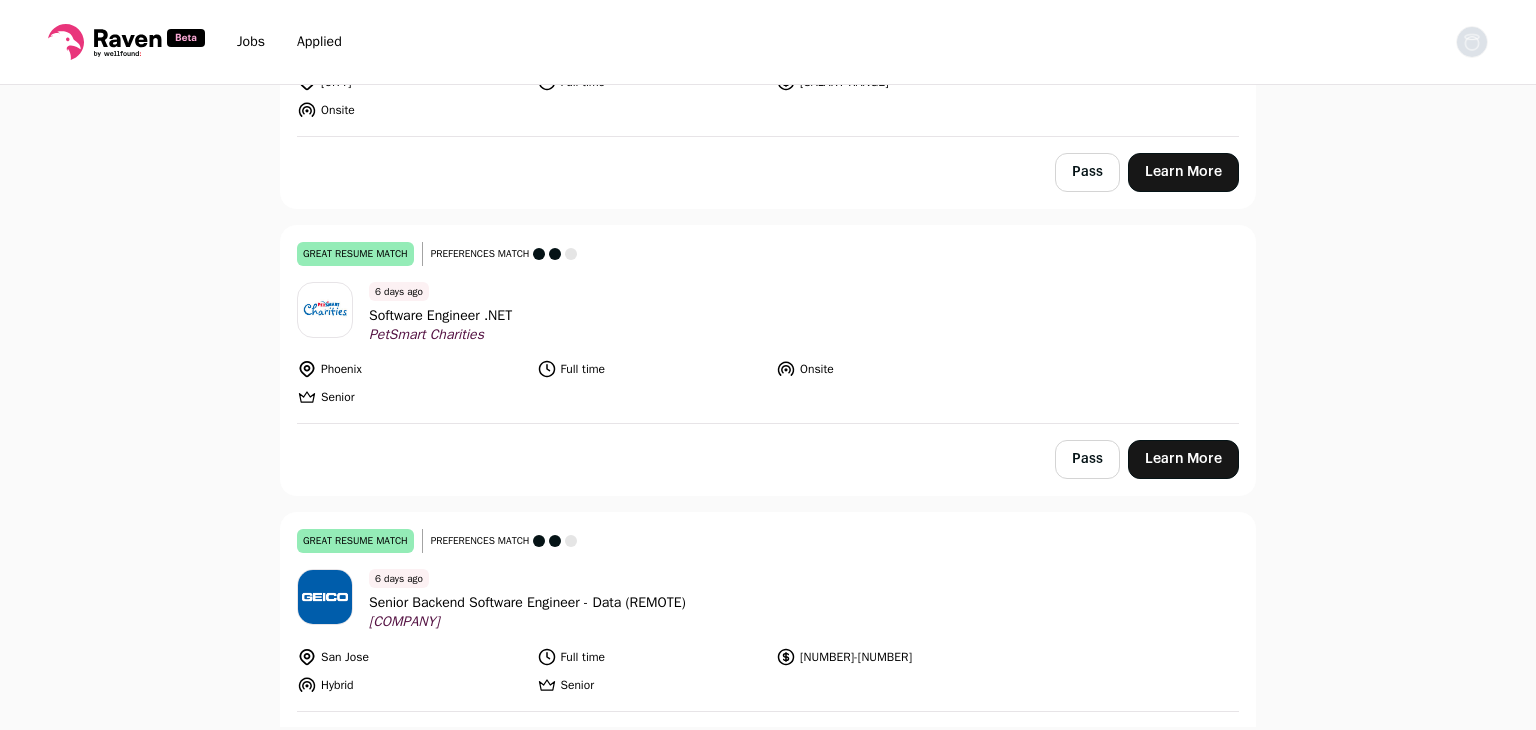click on "Software Engineer .NET" at bounding box center (440, 315) 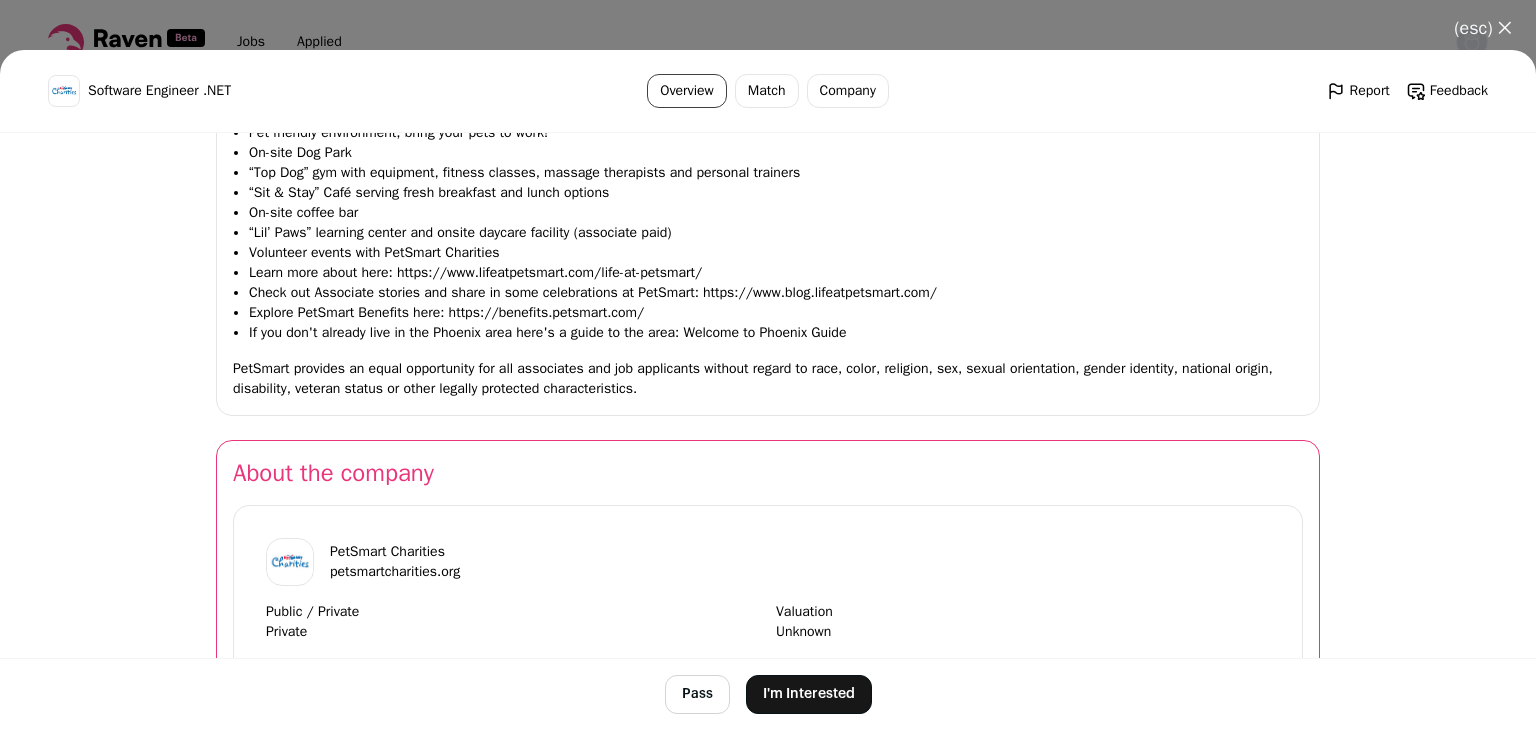 scroll, scrollTop: 2782, scrollLeft: 0, axis: vertical 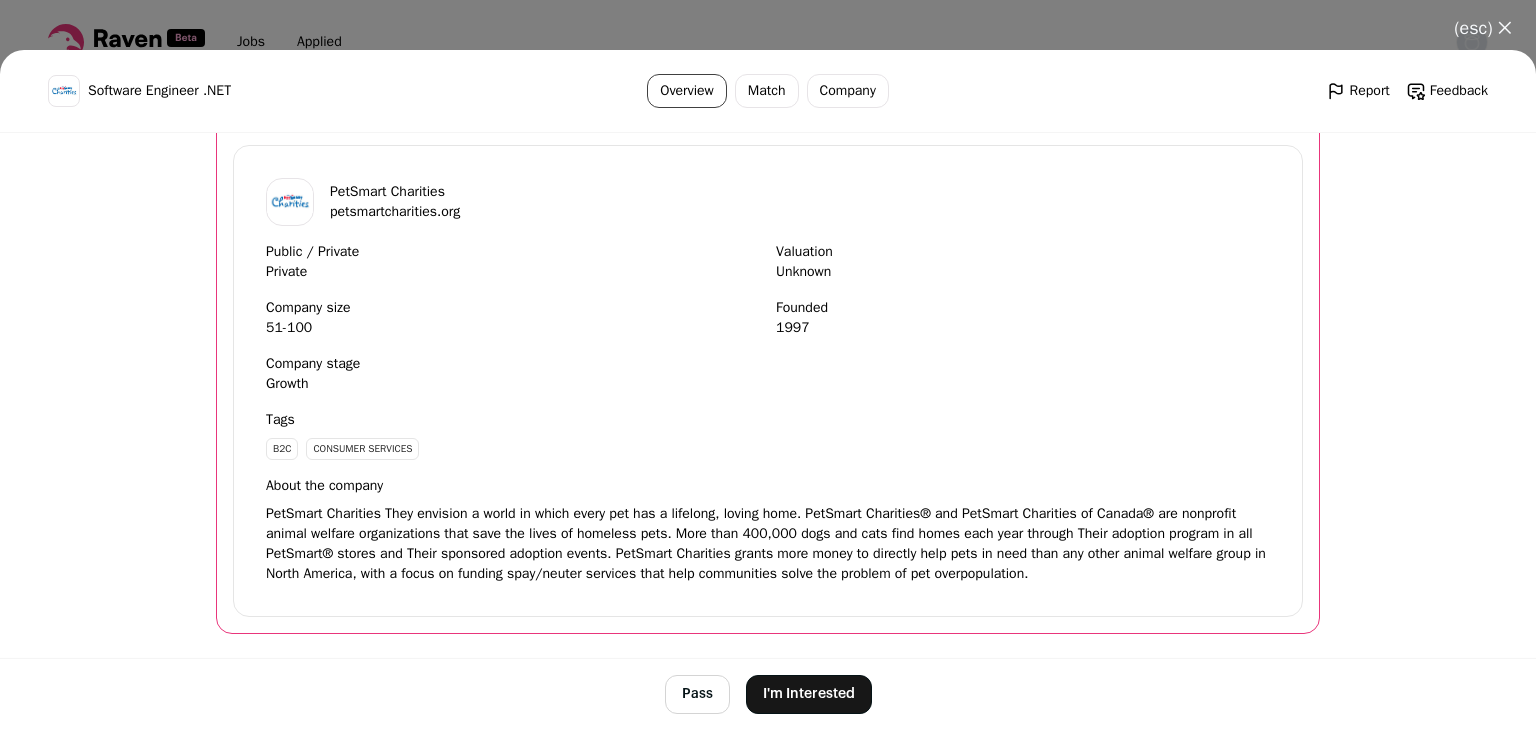 click on "I'm Interested" at bounding box center [809, 694] 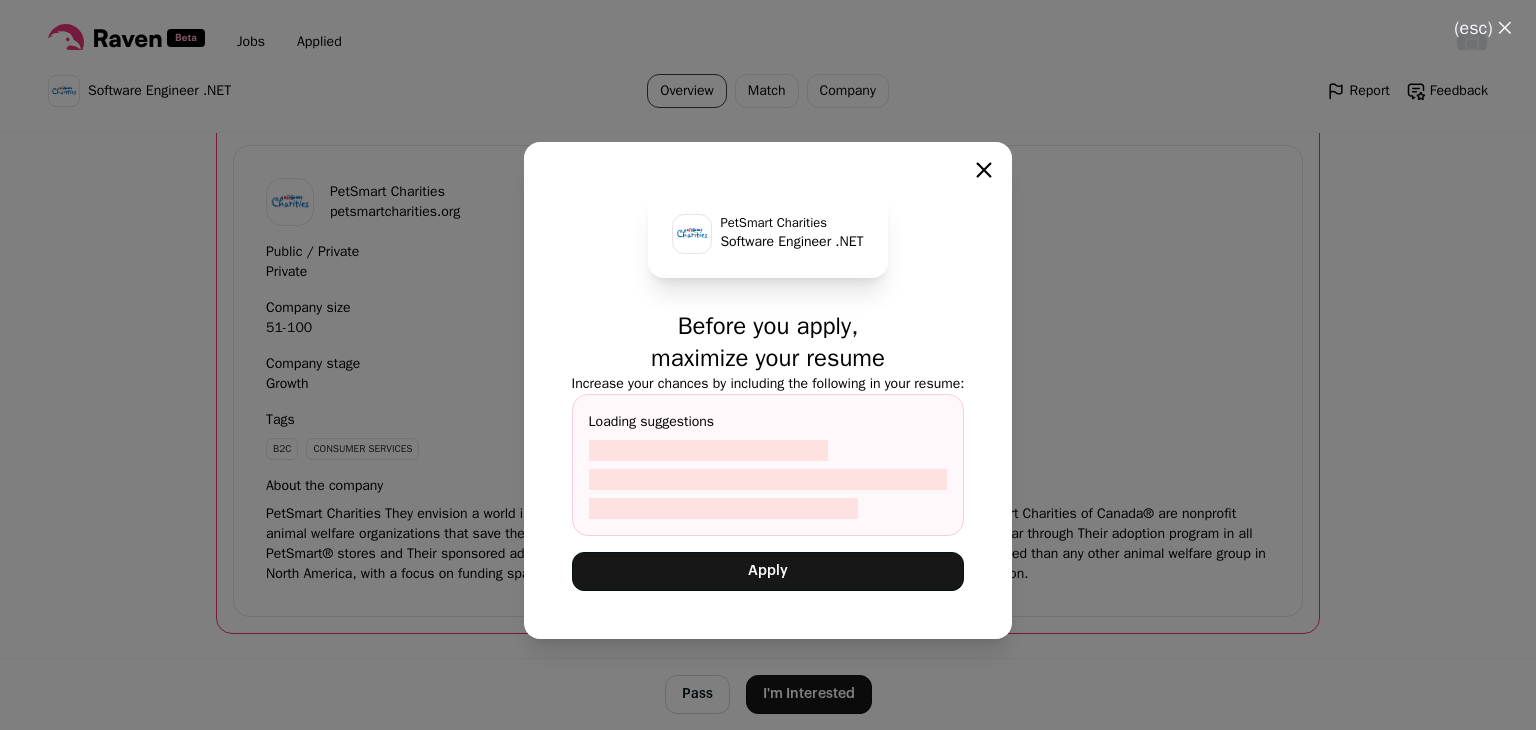 click on "Apply" at bounding box center [768, 571] 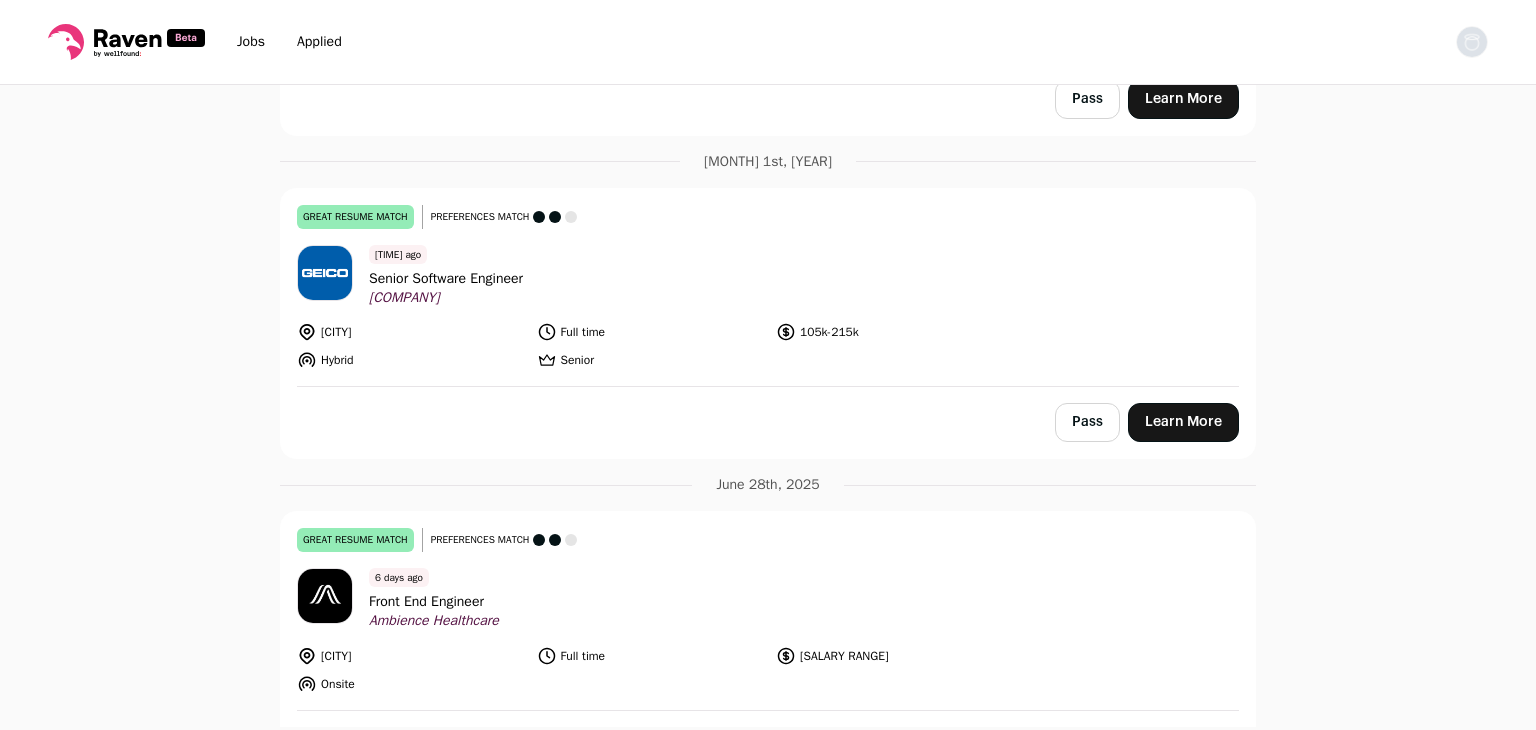 scroll, scrollTop: 1034, scrollLeft: 0, axis: vertical 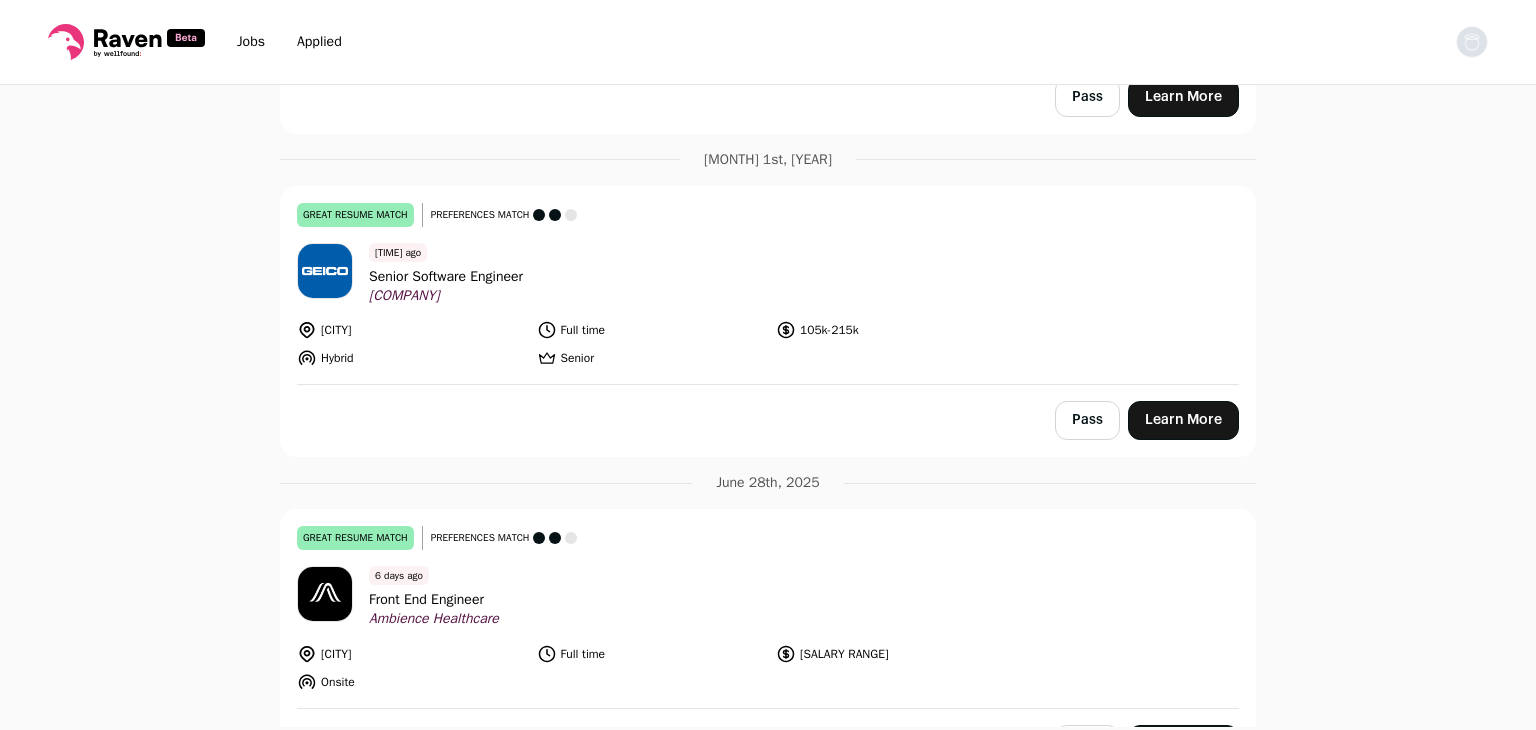 click on "Senior Software Engineer" at bounding box center (446, 276) 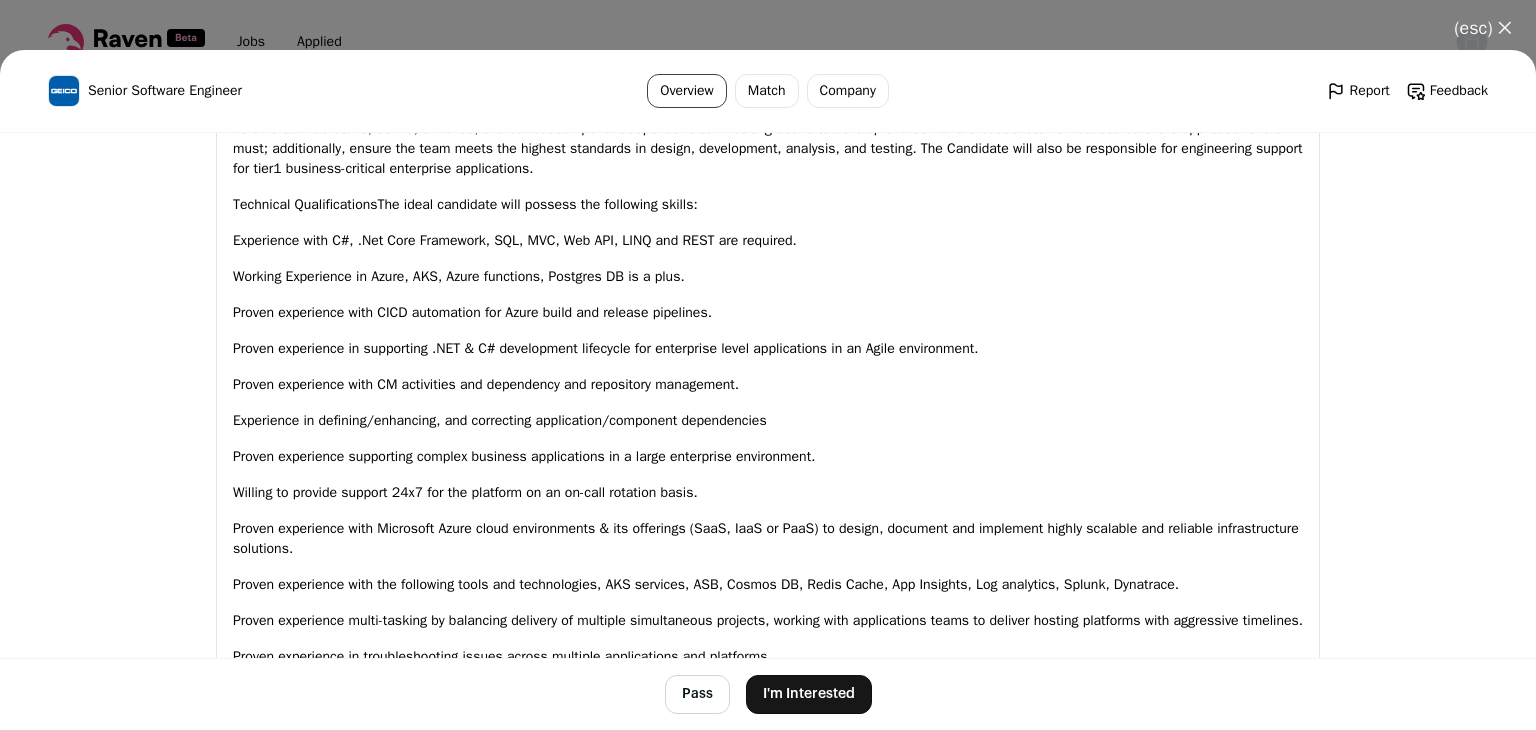 scroll, scrollTop: 1264, scrollLeft: 0, axis: vertical 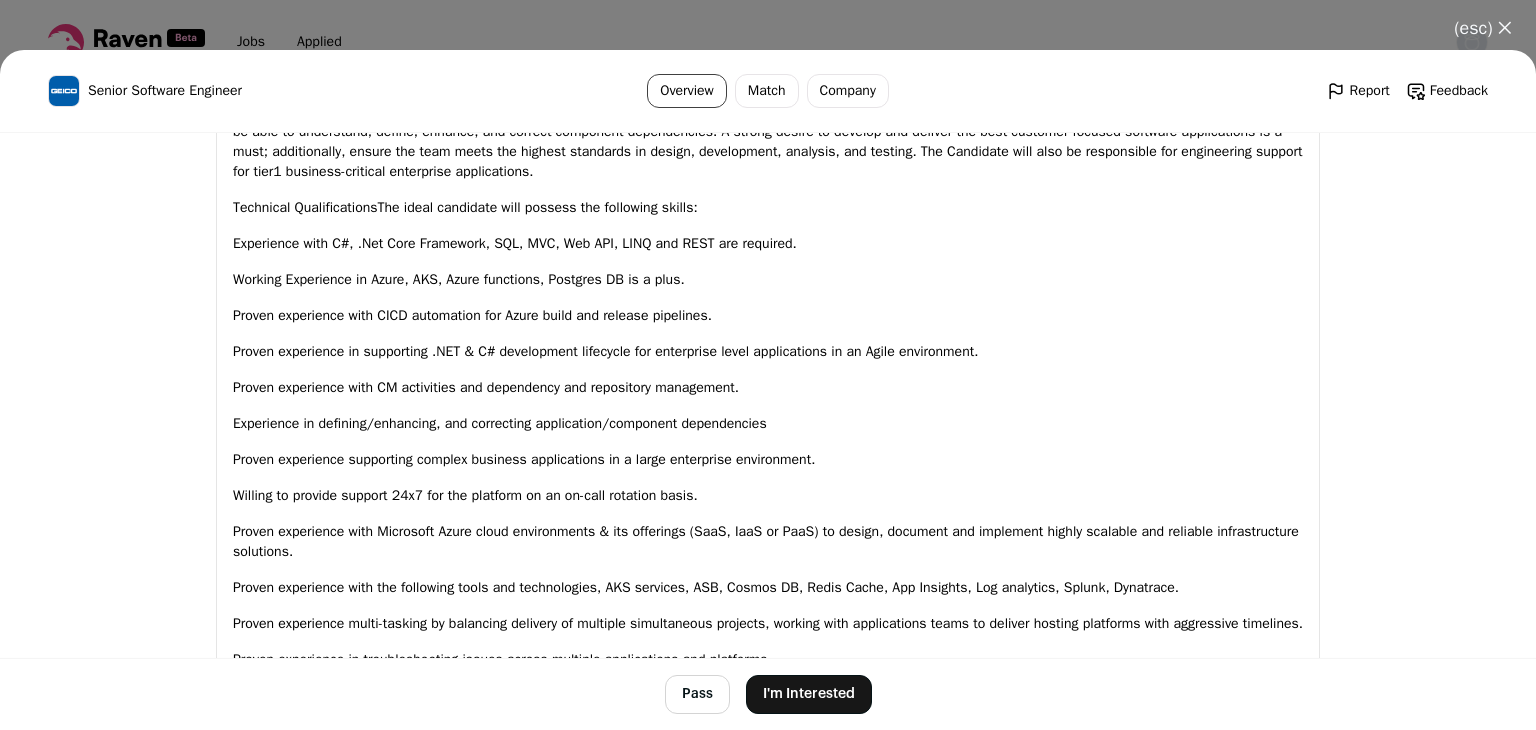click on "I'm Interested" at bounding box center [809, 694] 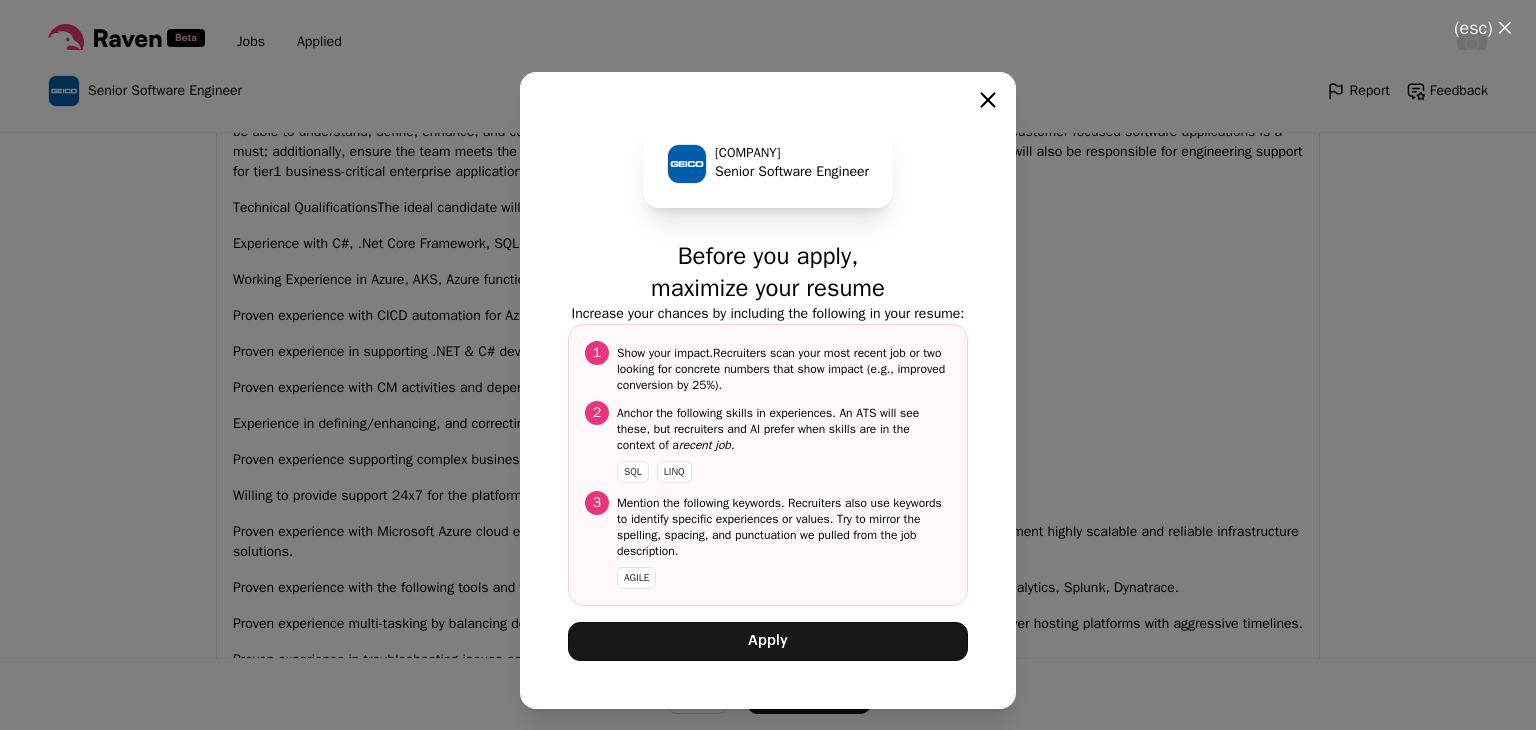 drag, startPoint x: 801, startPoint y: 665, endPoint x: 748, endPoint y: 643, distance: 57.384666 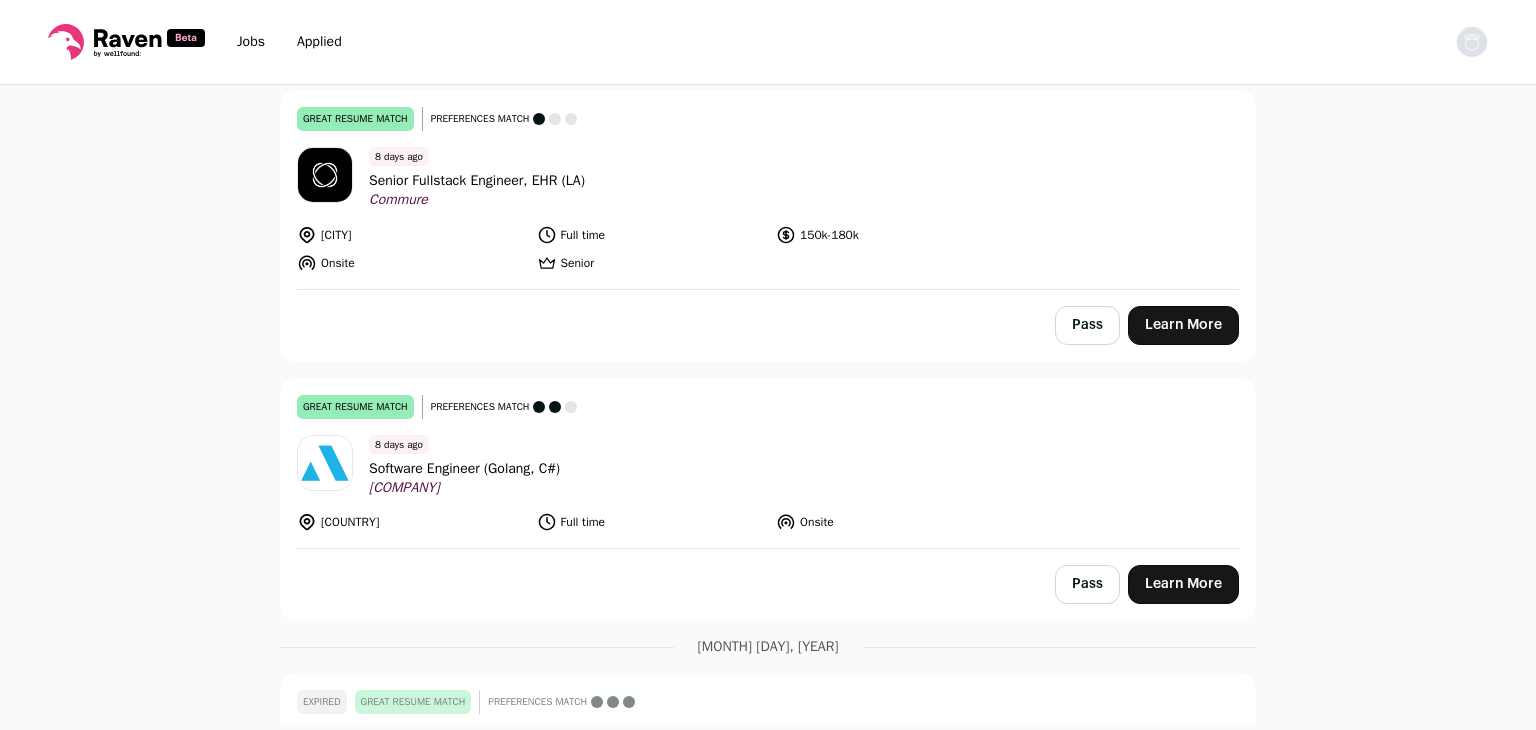 scroll, scrollTop: 2064, scrollLeft: 0, axis: vertical 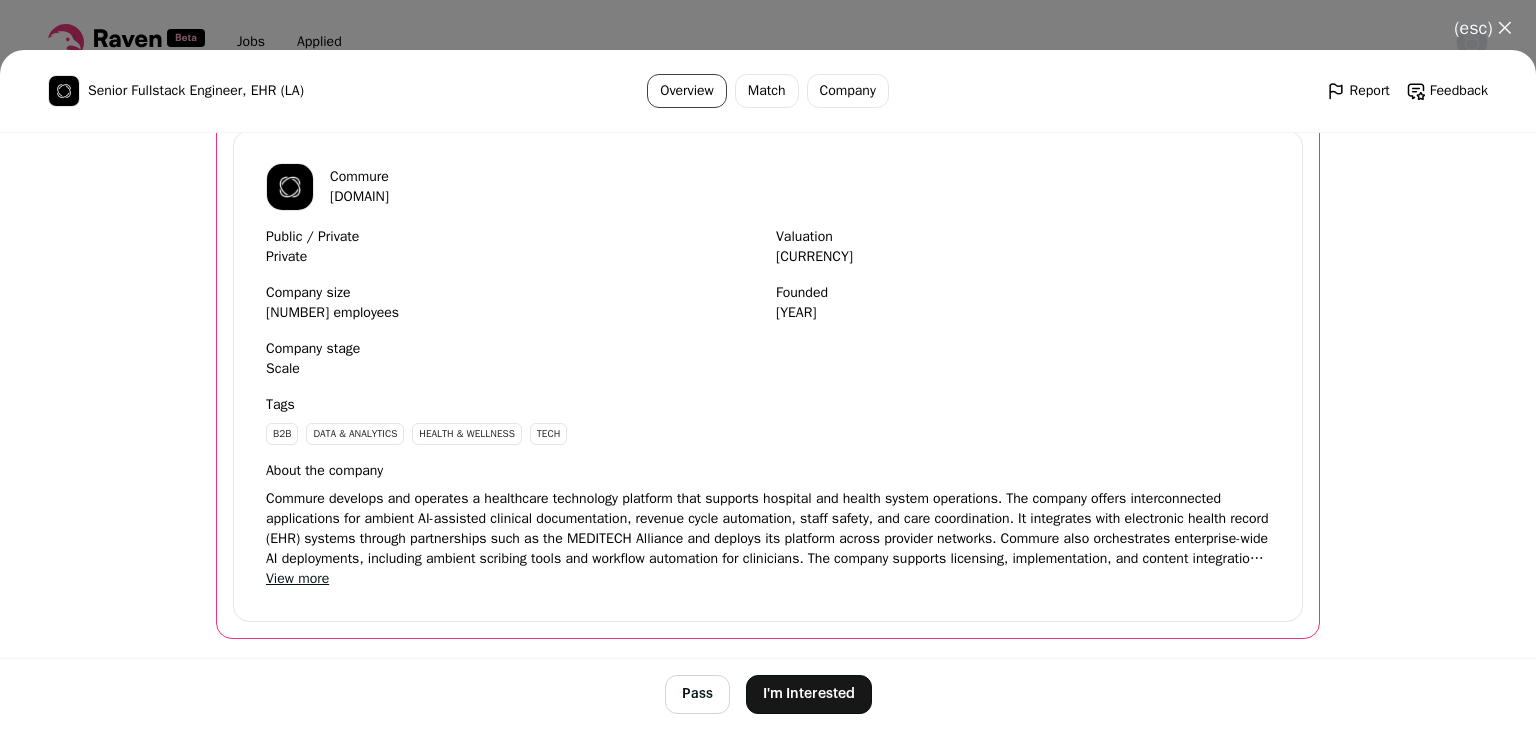 click on "(esc) ✕" at bounding box center (1483, 28) 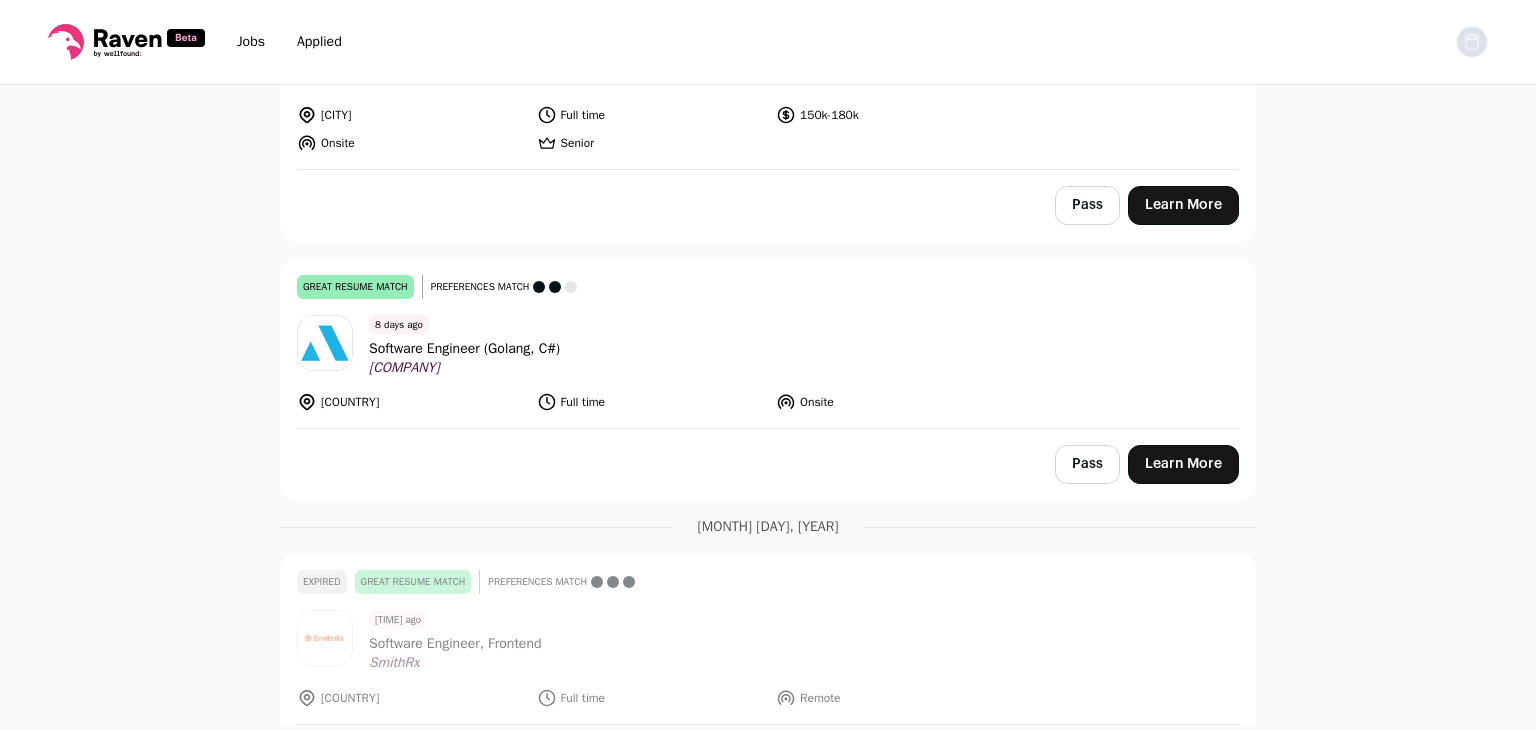 scroll, scrollTop: 2190, scrollLeft: 0, axis: vertical 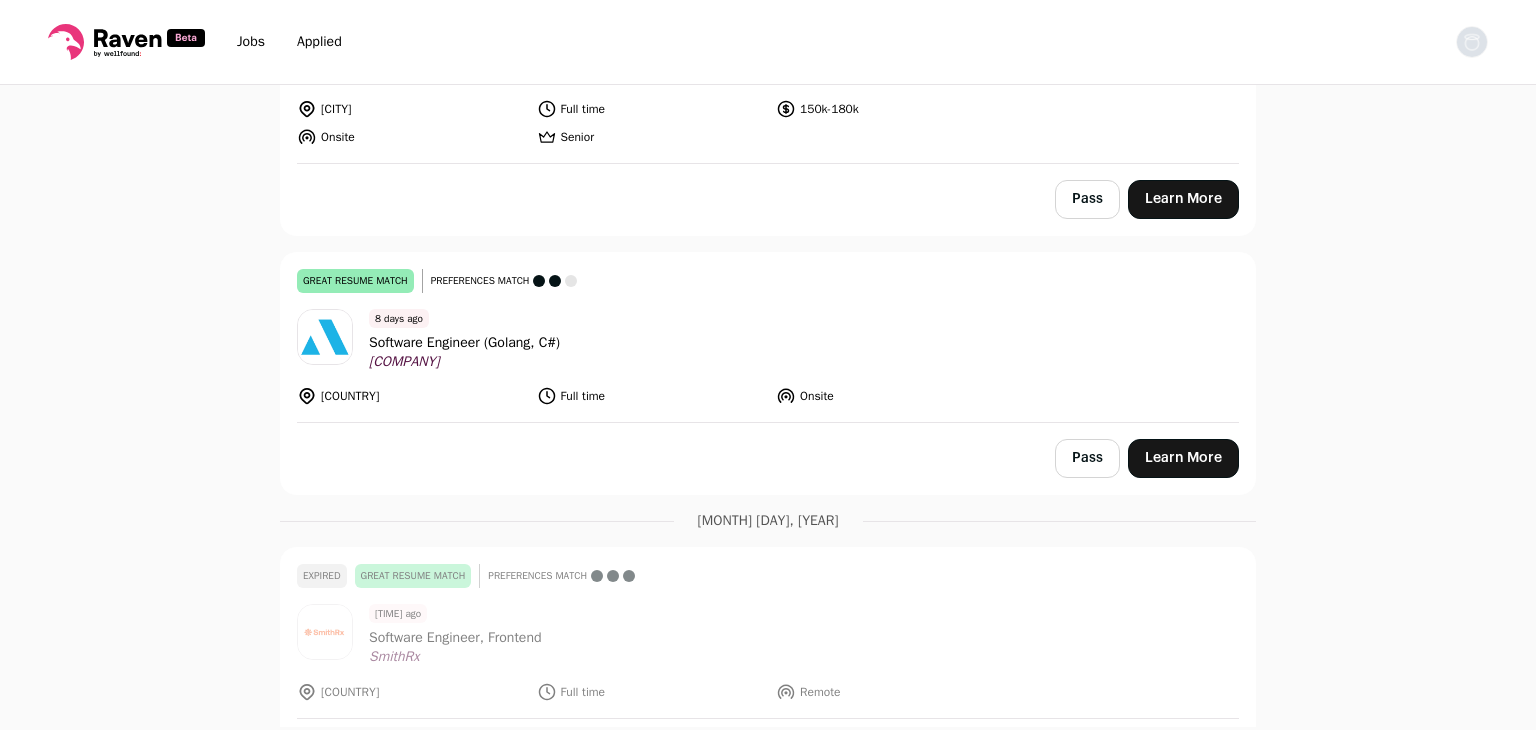 click on "Software Engineer (Golang, C#)" at bounding box center (464, 342) 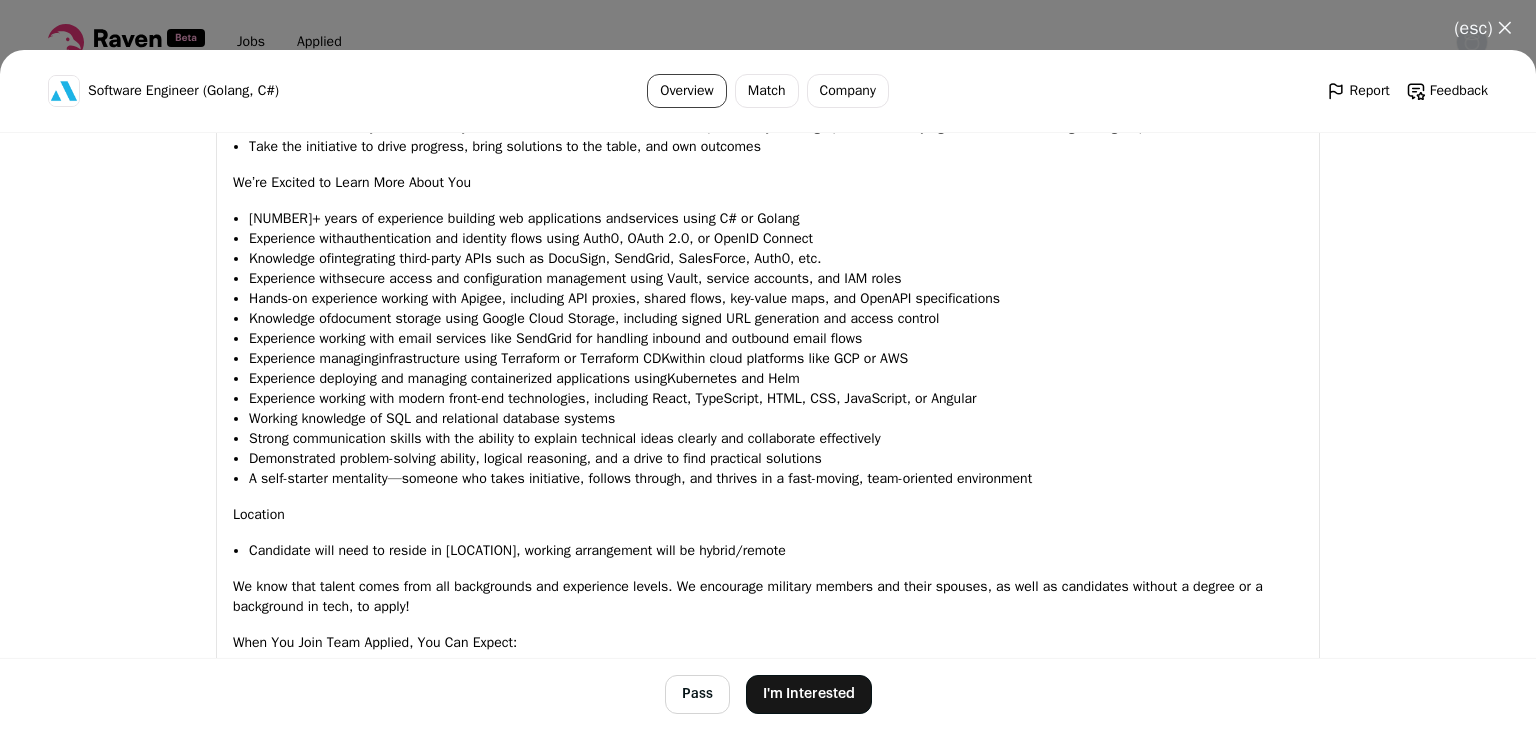 scroll, scrollTop: 1724, scrollLeft: 0, axis: vertical 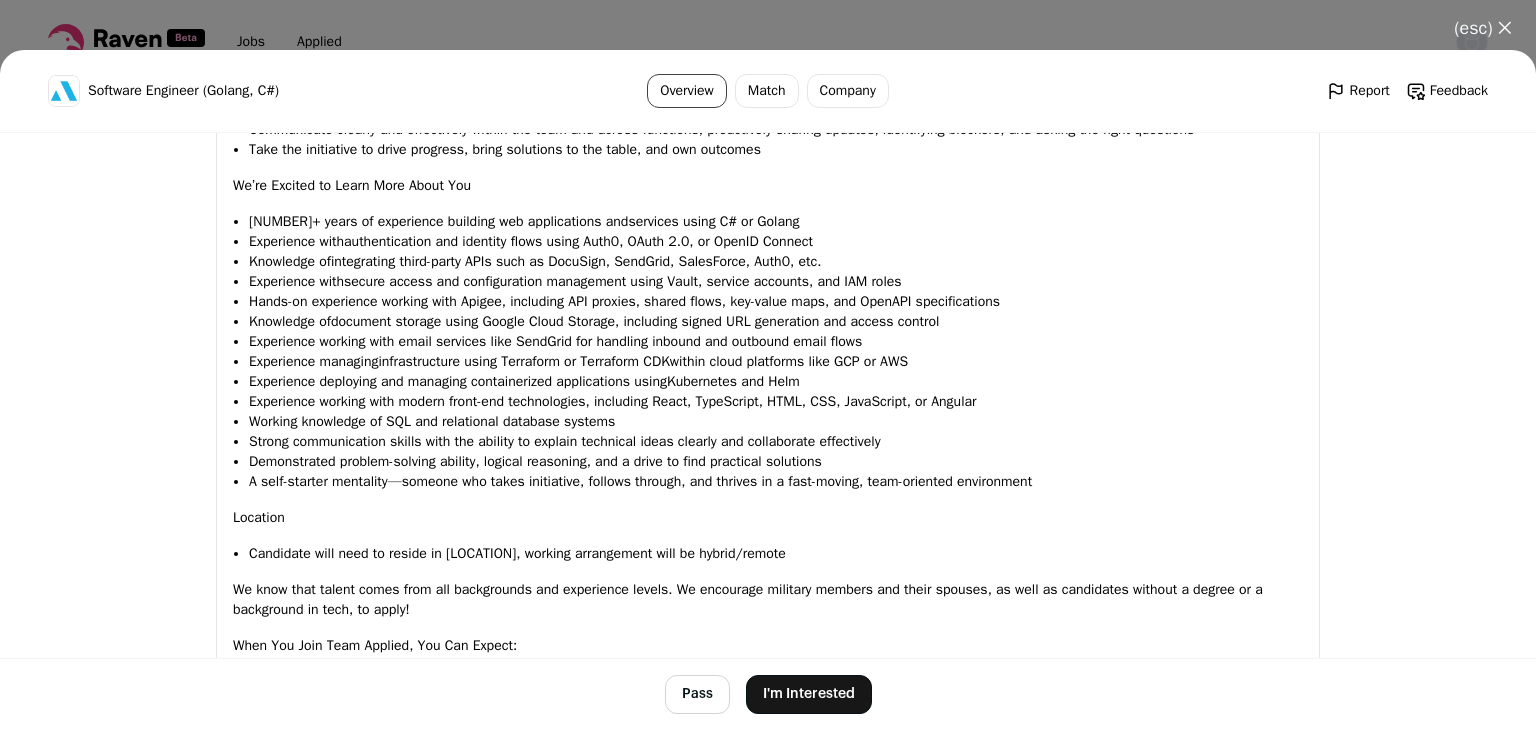 click on "I'm Interested" at bounding box center [809, 694] 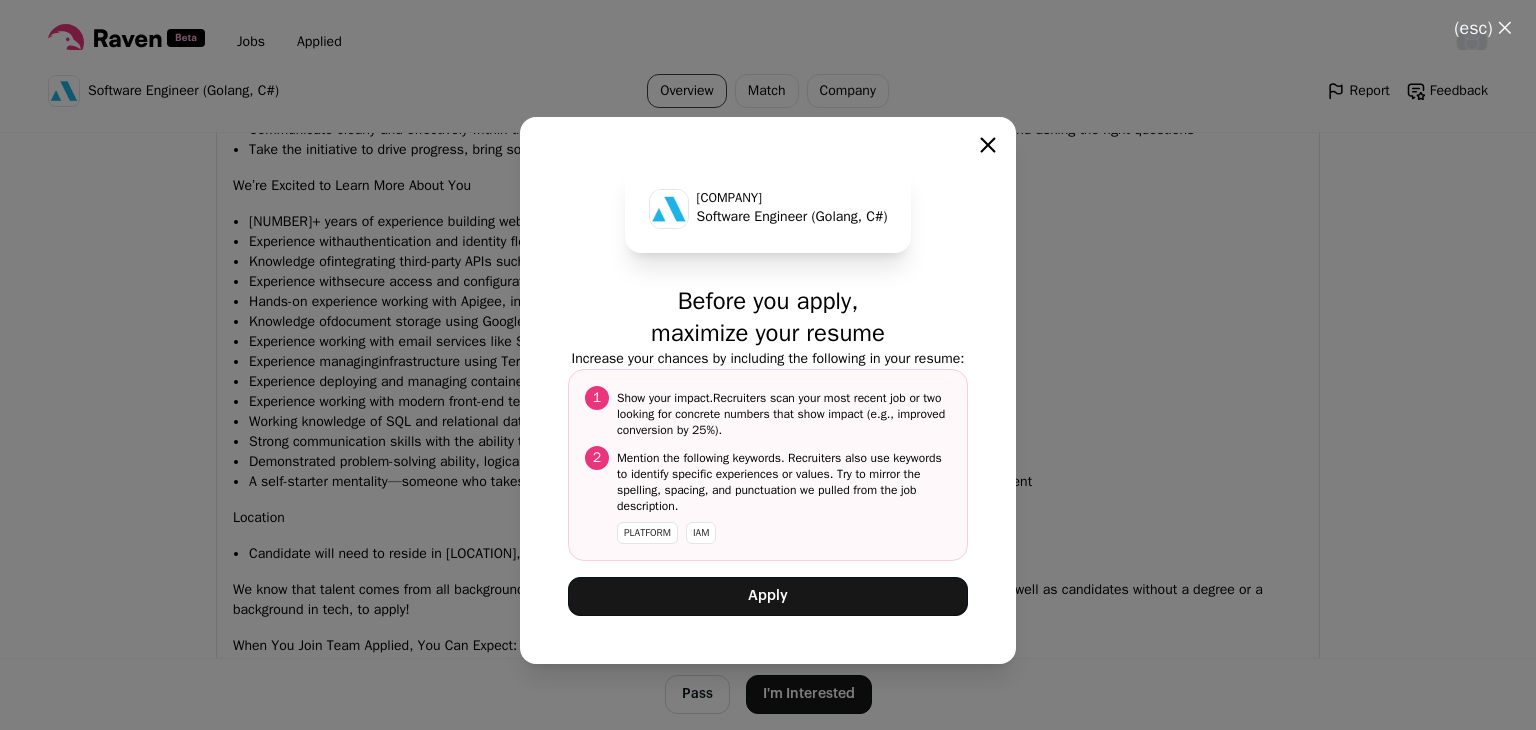 click on "Apply" at bounding box center [768, 596] 